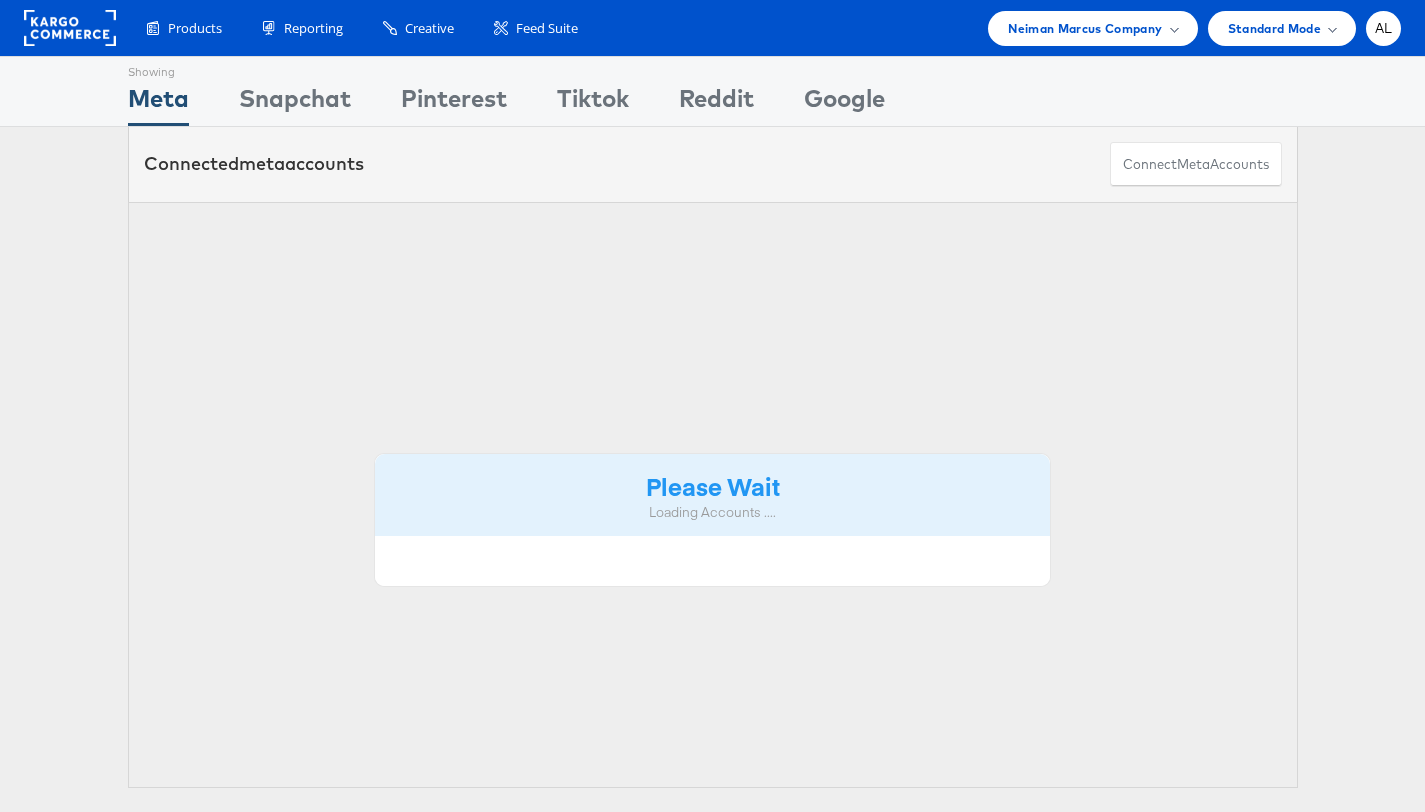 scroll, scrollTop: 0, scrollLeft: 0, axis: both 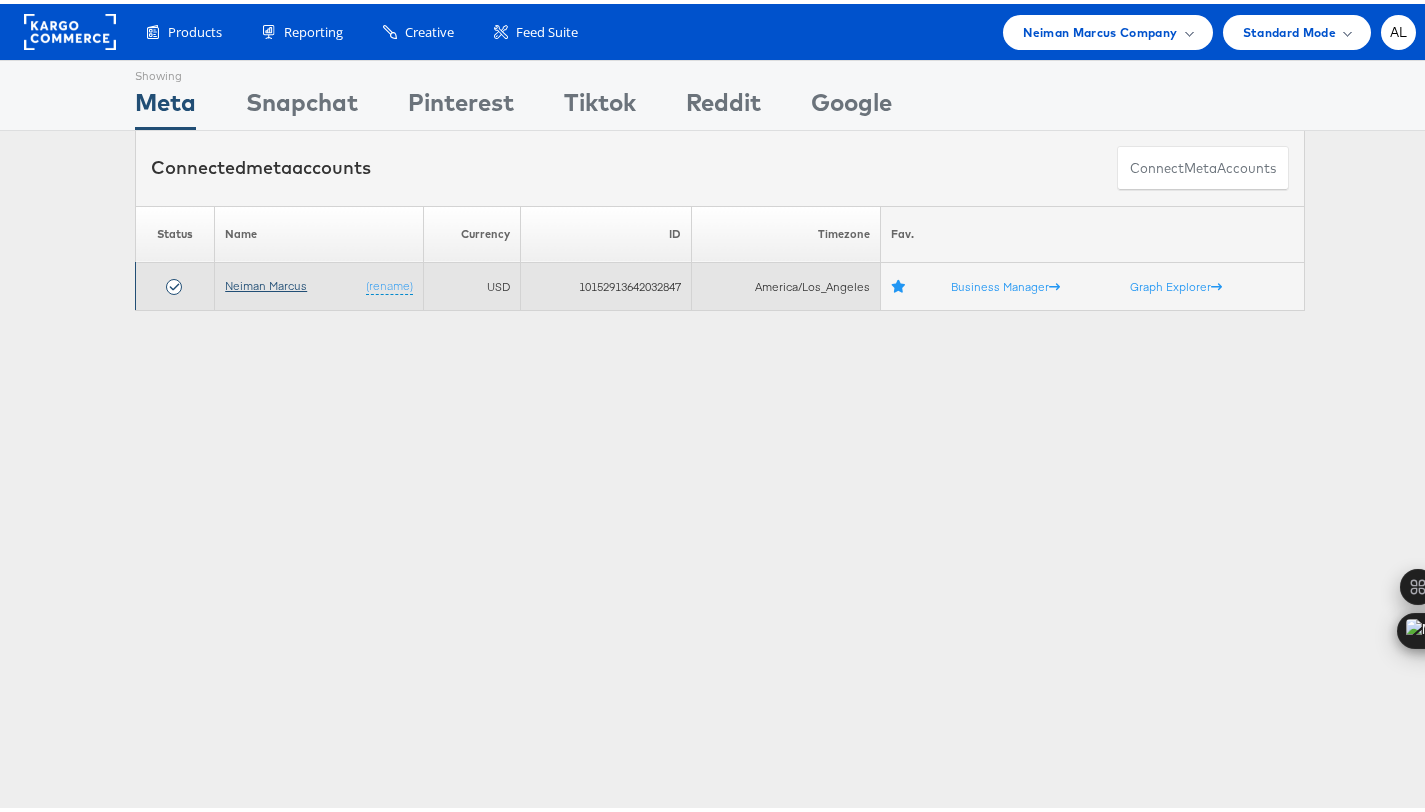 click on "Neiman Marcus" at bounding box center (266, 281) 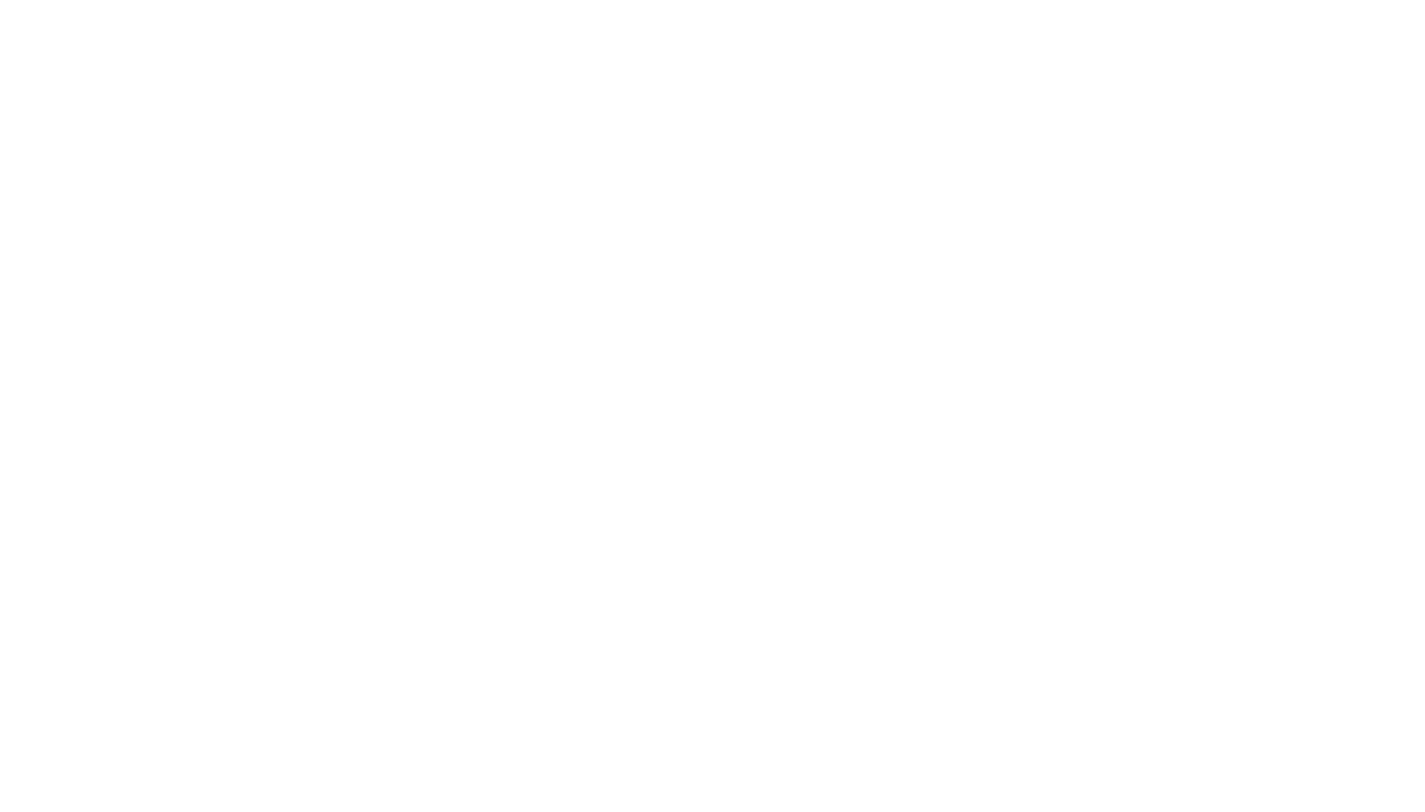 scroll, scrollTop: 0, scrollLeft: 0, axis: both 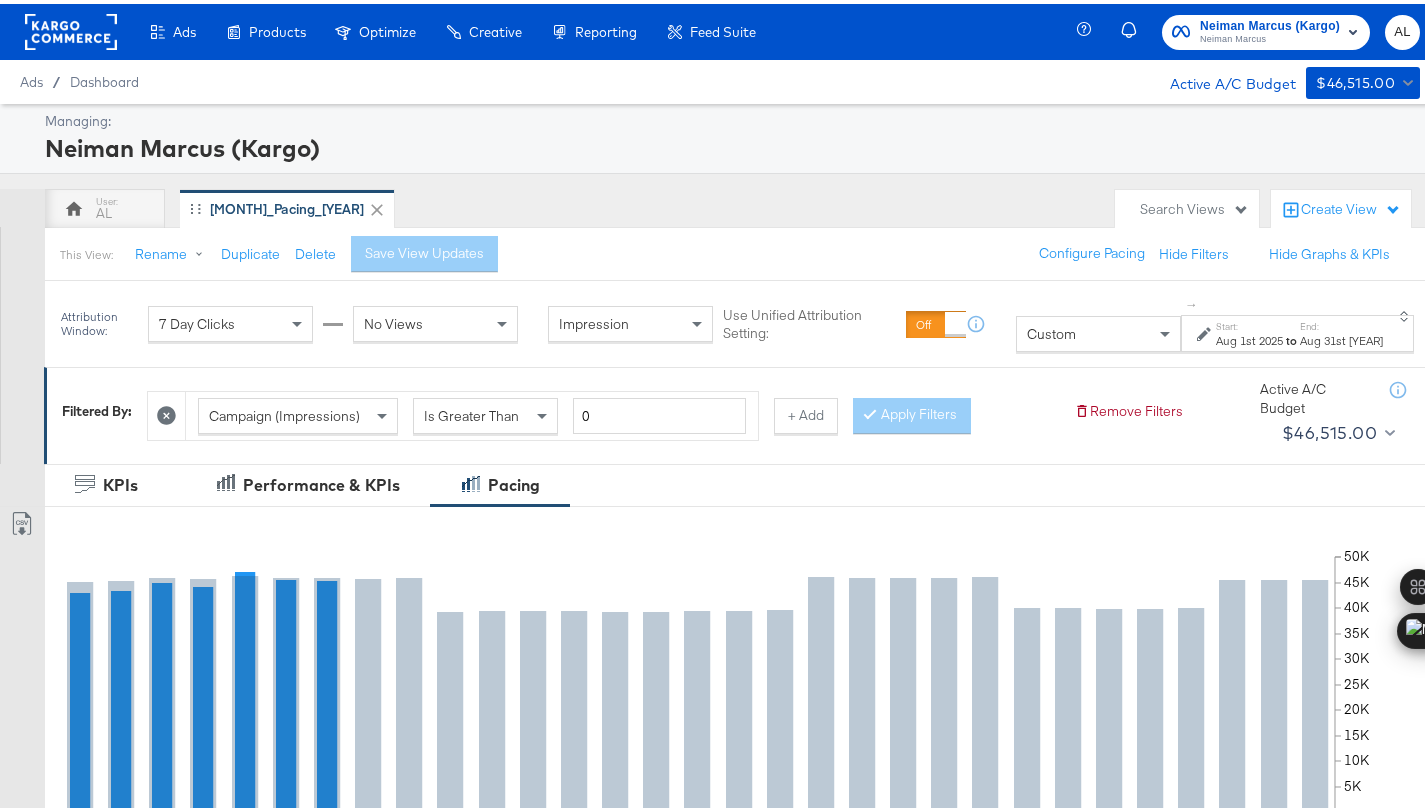 click on "Aug 1st 2025" at bounding box center [1249, 337] 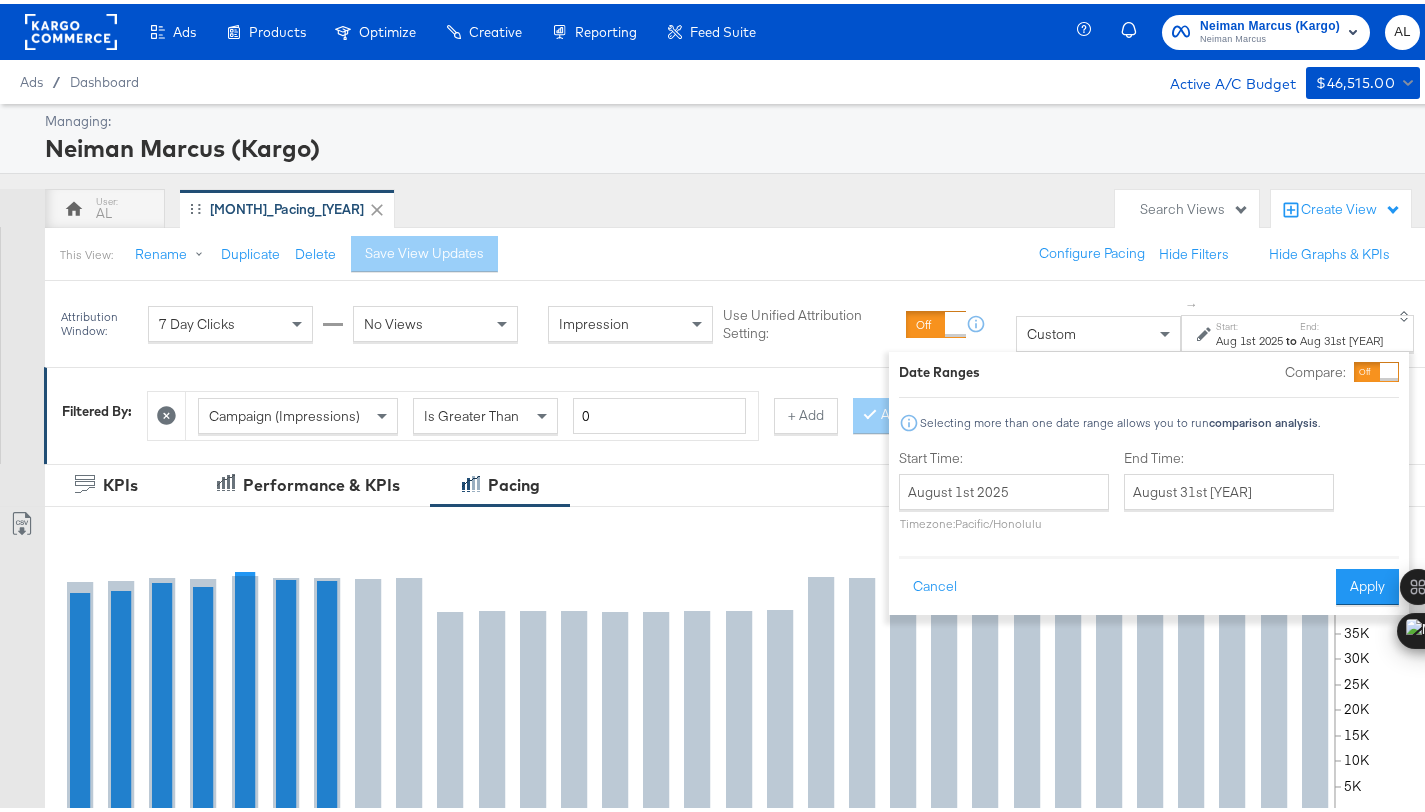 click on "Aug 1st 2025" at bounding box center [1249, 337] 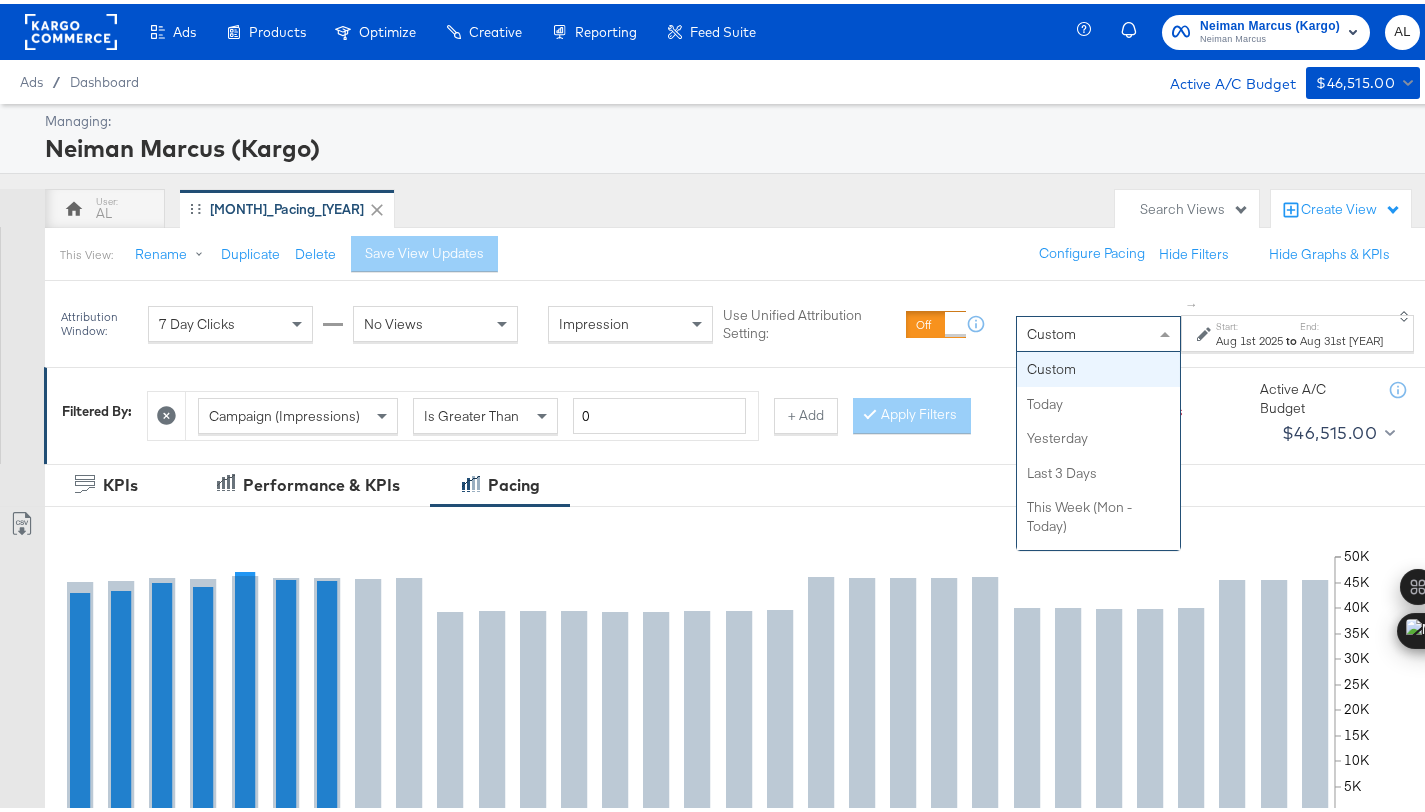 click on "Custom" at bounding box center [1098, 330] 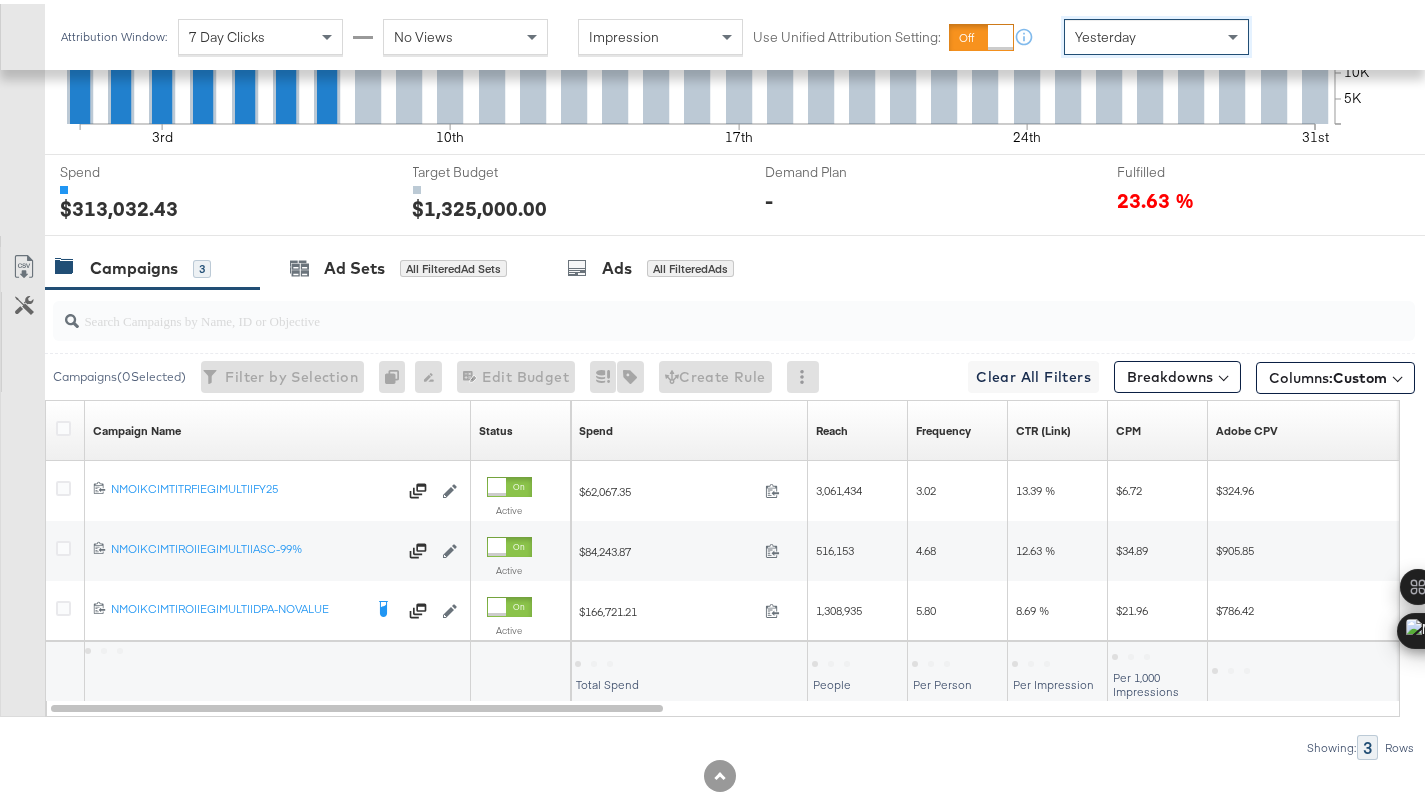 scroll, scrollTop: 699, scrollLeft: 0, axis: vertical 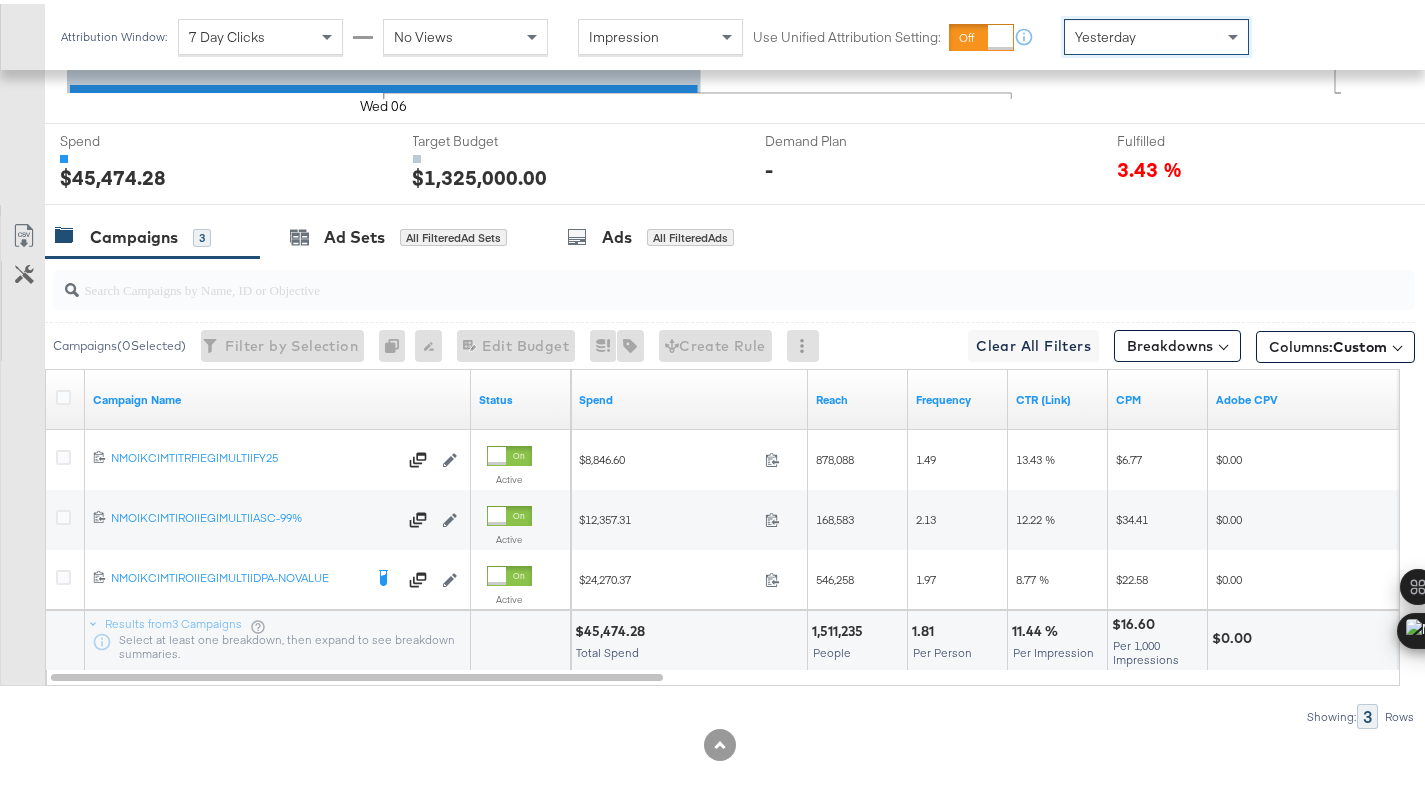click on "$45,474.28" at bounding box center (613, 627) 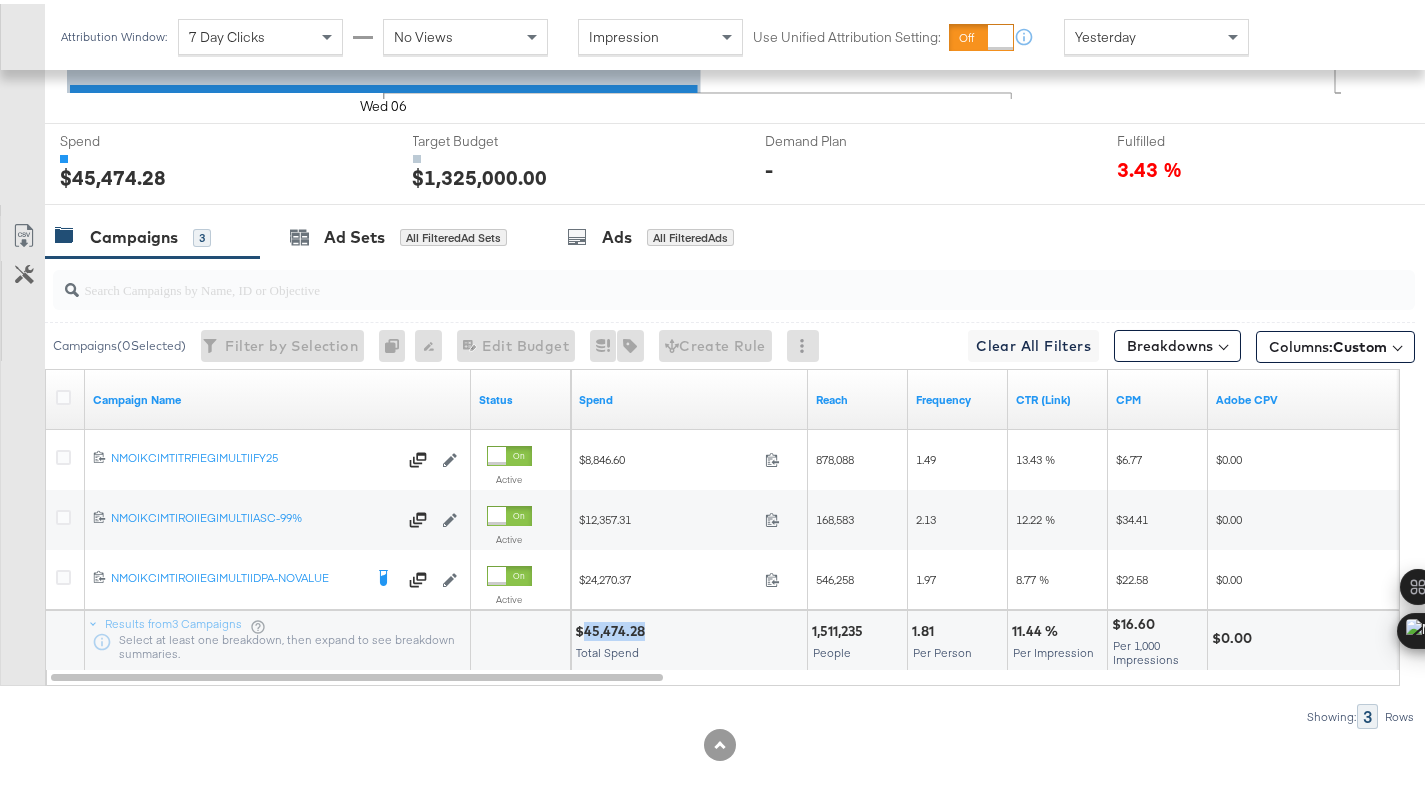 click on "$45,474.28" at bounding box center [613, 627] 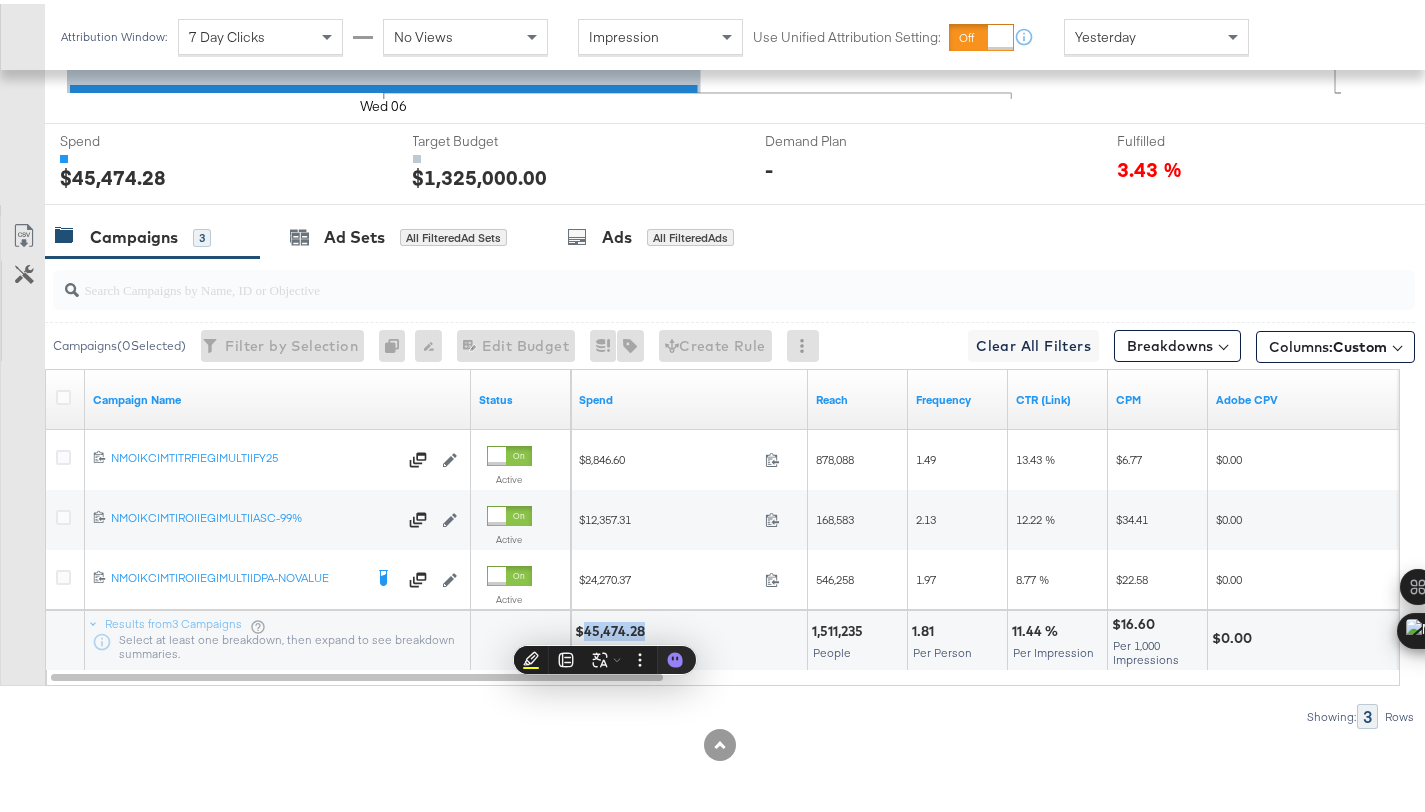copy on "45,474.28" 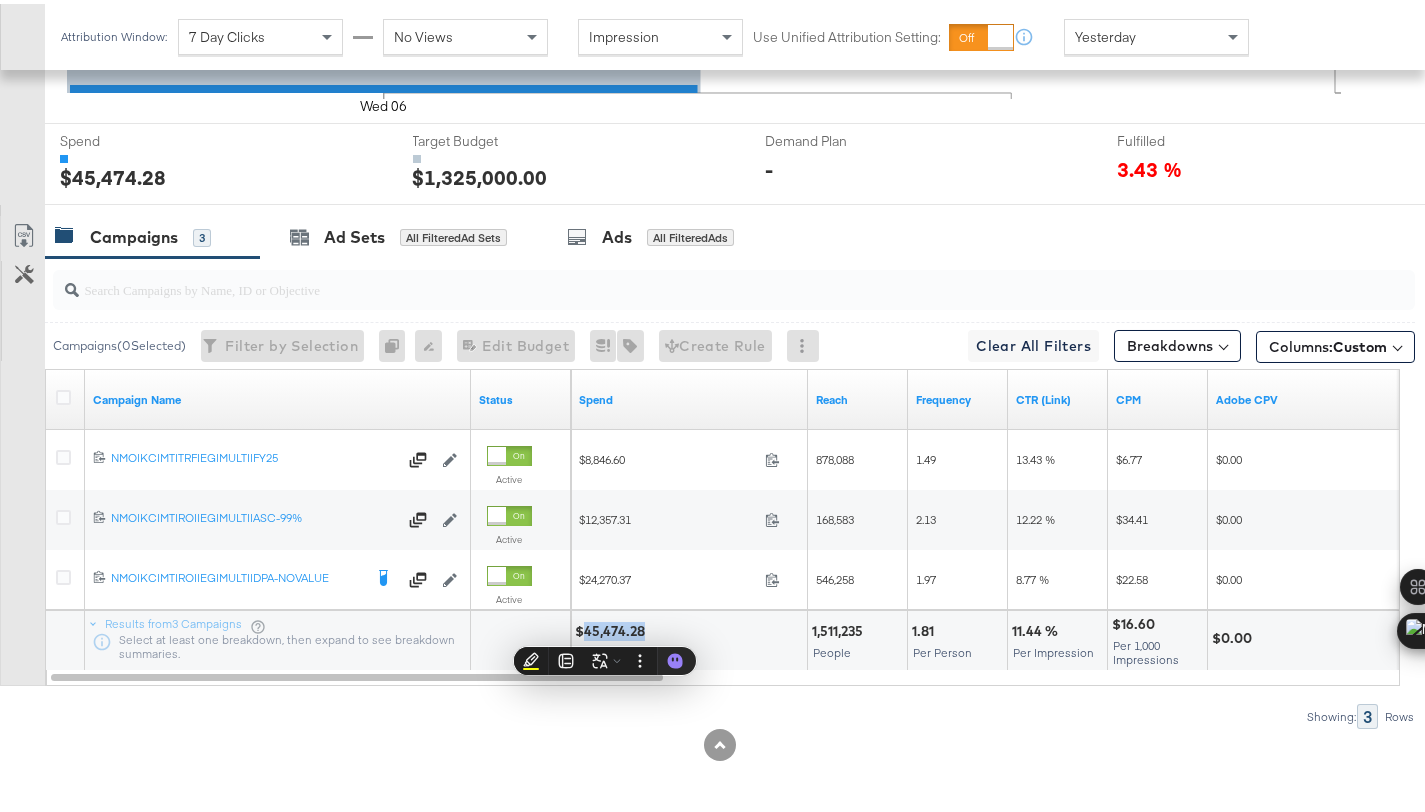 scroll, scrollTop: 0, scrollLeft: 0, axis: both 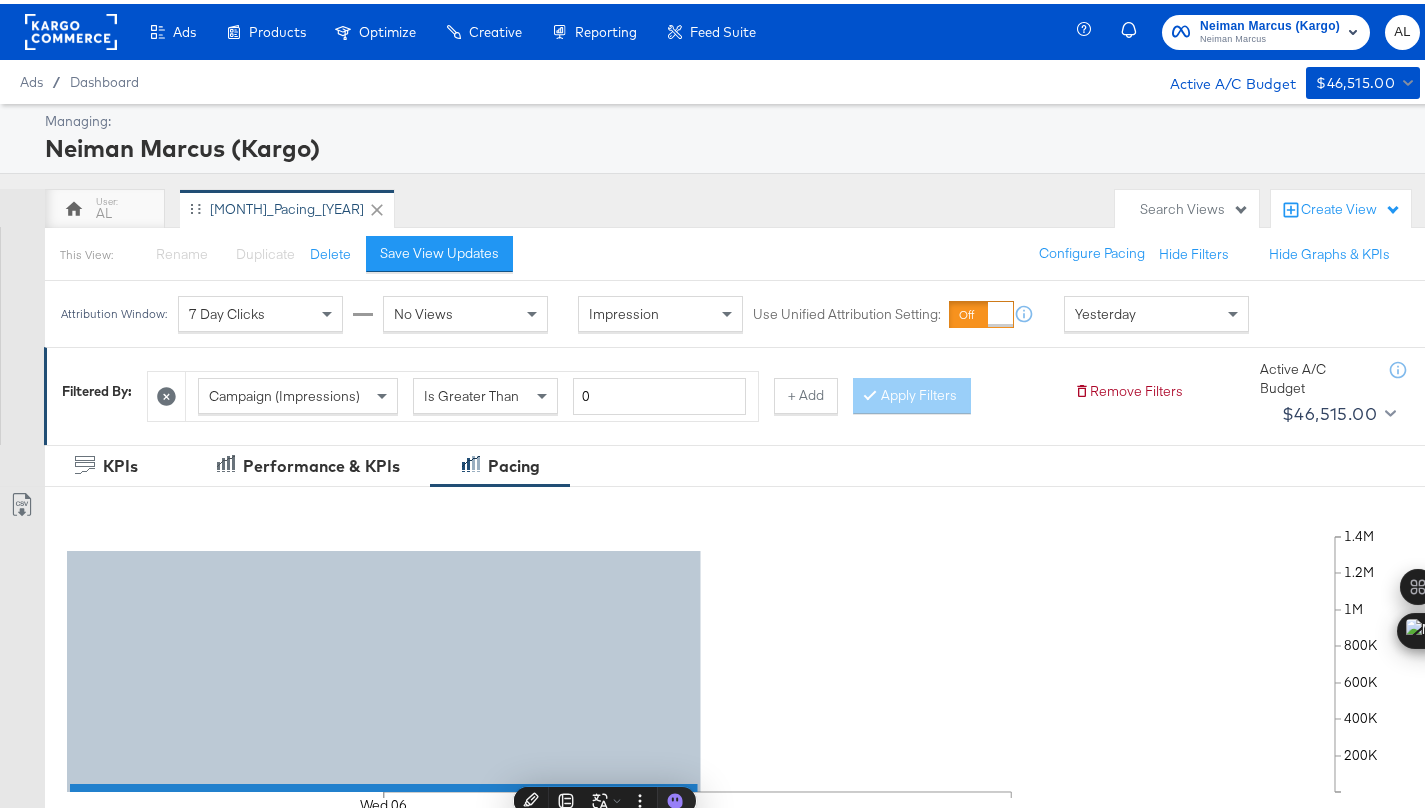 click 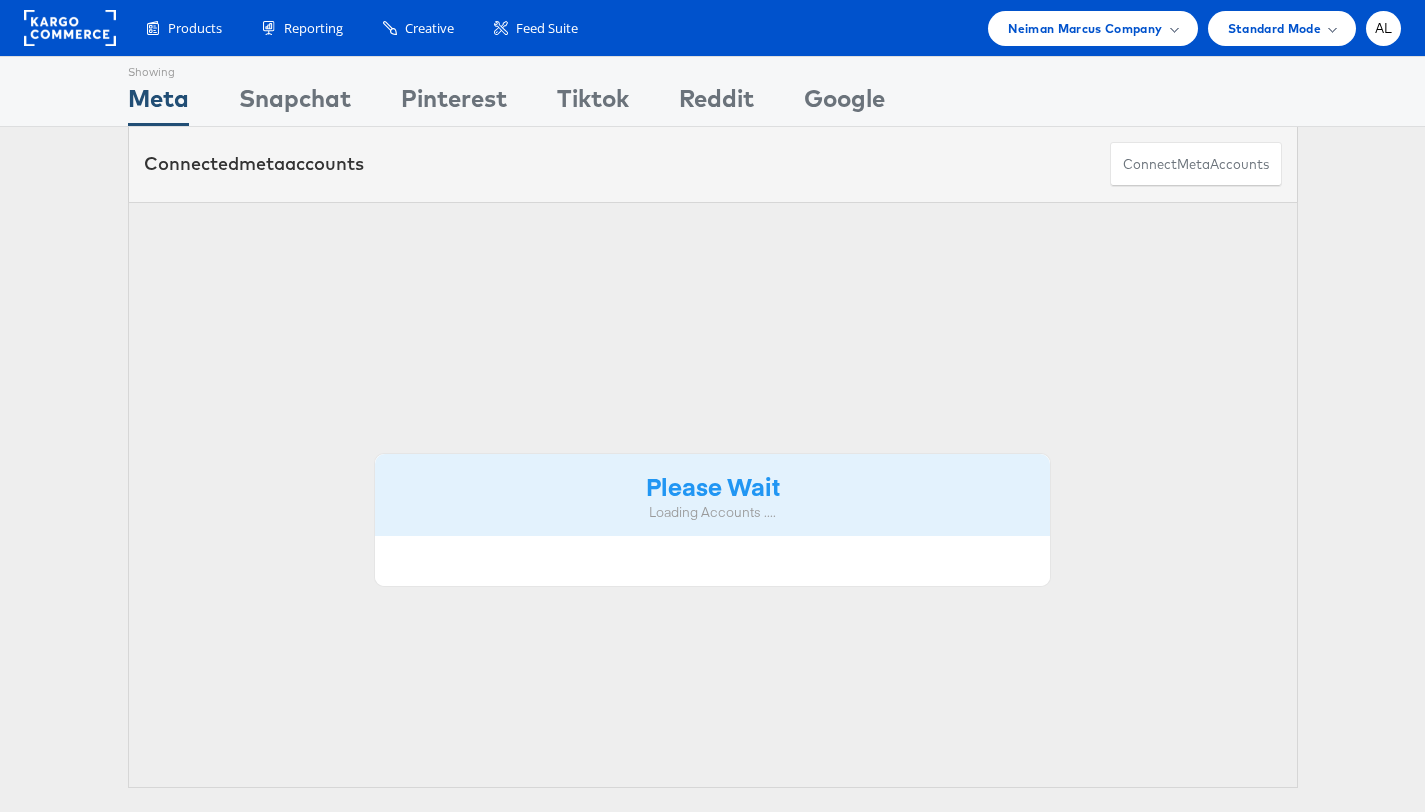 scroll, scrollTop: 0, scrollLeft: 0, axis: both 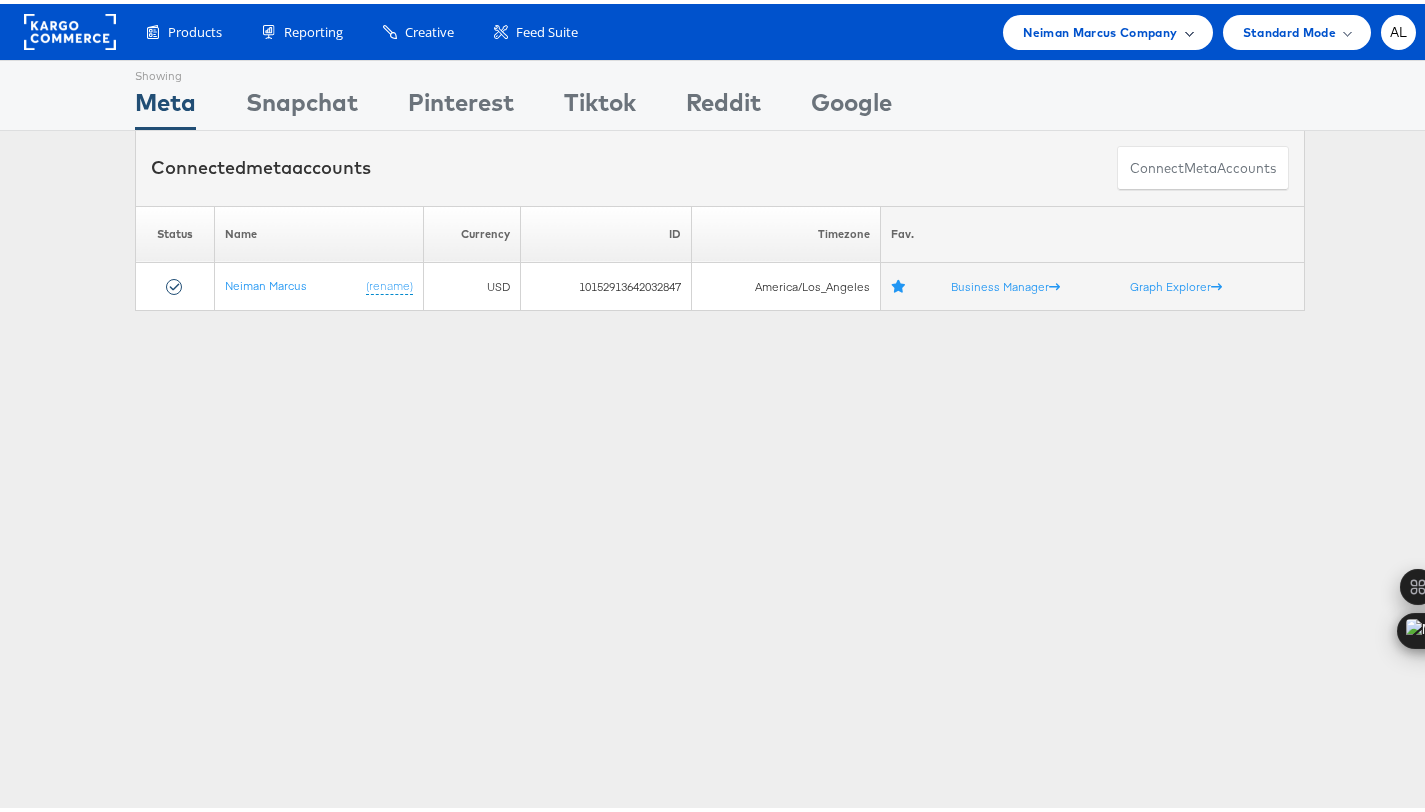 click on "Neiman Marcus Company" at bounding box center [1100, 28] 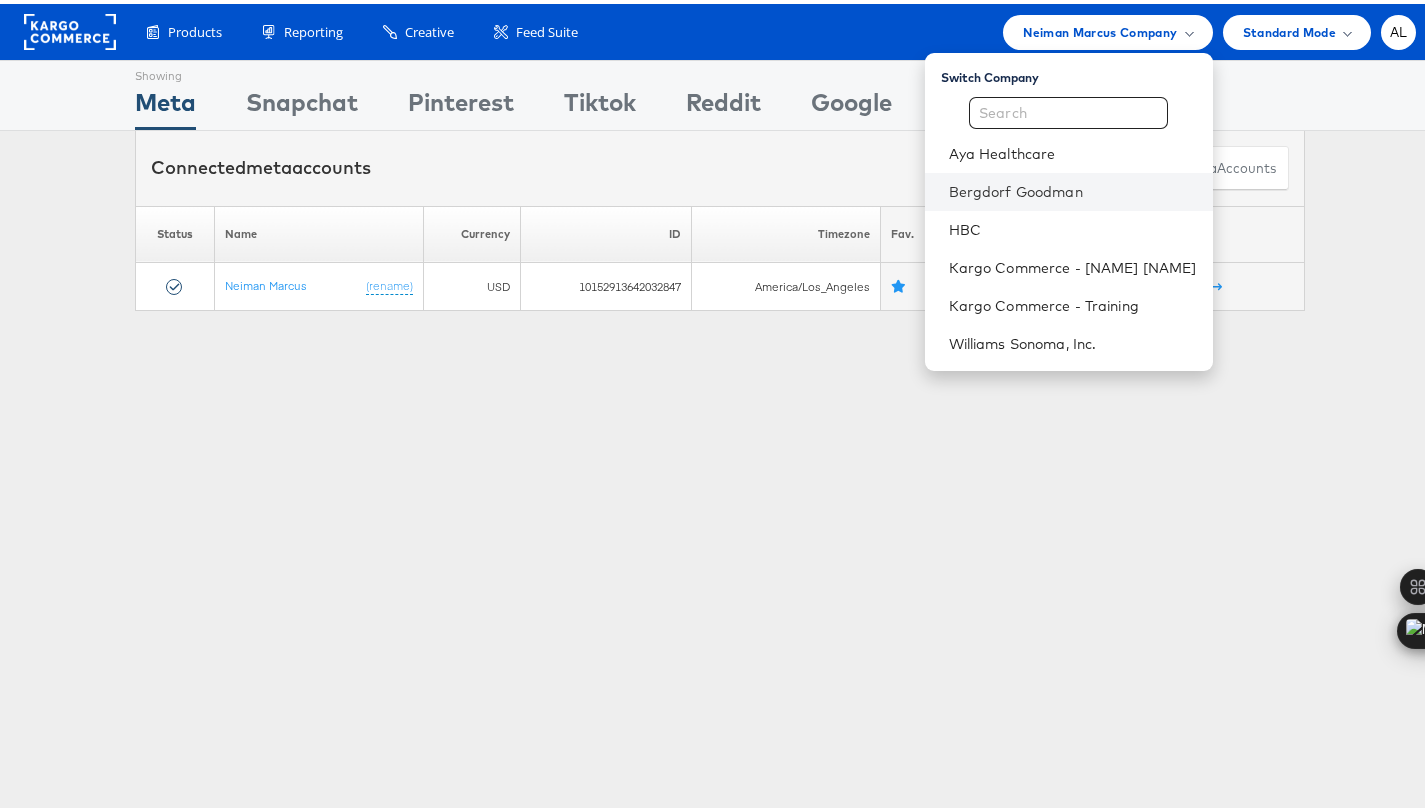 click on "Bergdorf Goodman" at bounding box center [1069, 188] 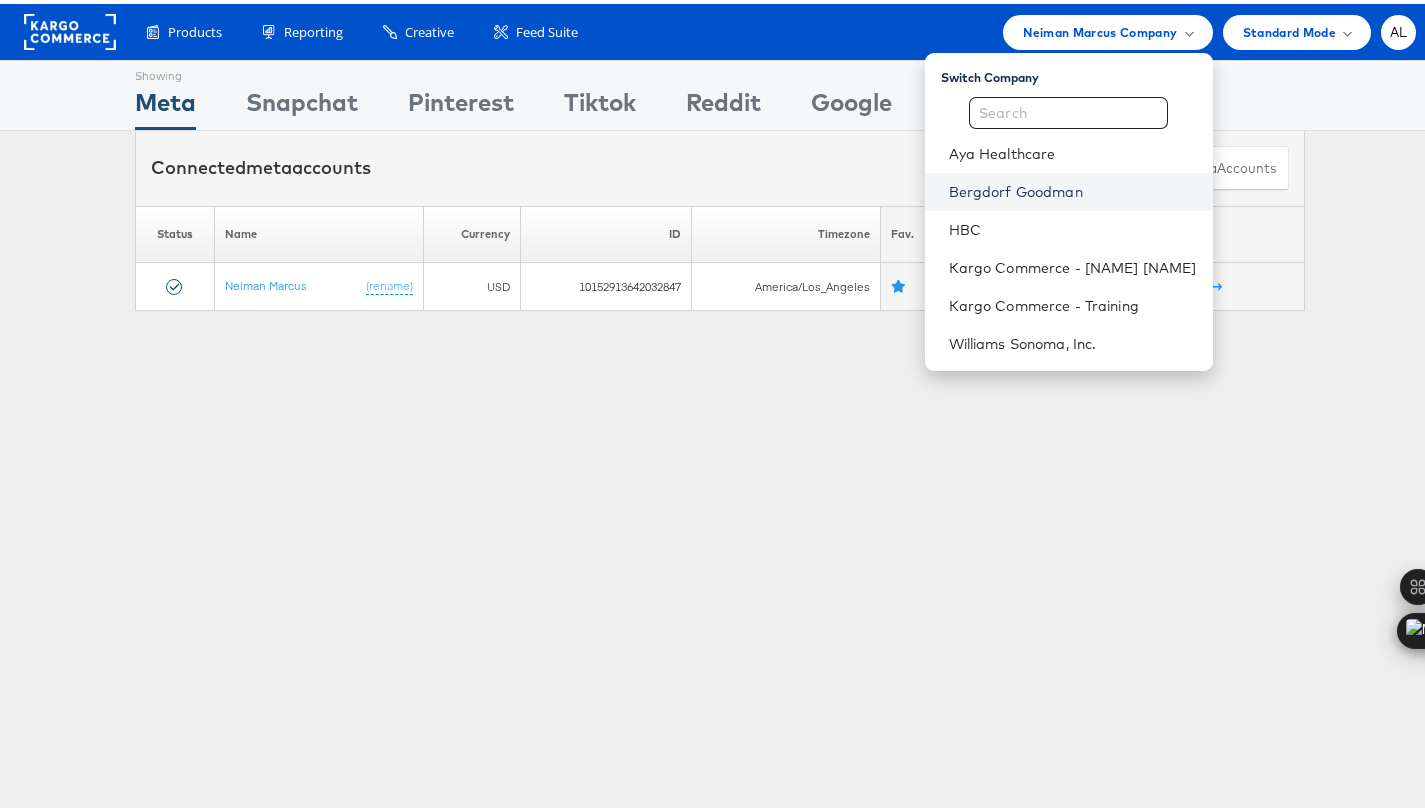 click on "Bergdorf Goodman" at bounding box center [1073, 188] 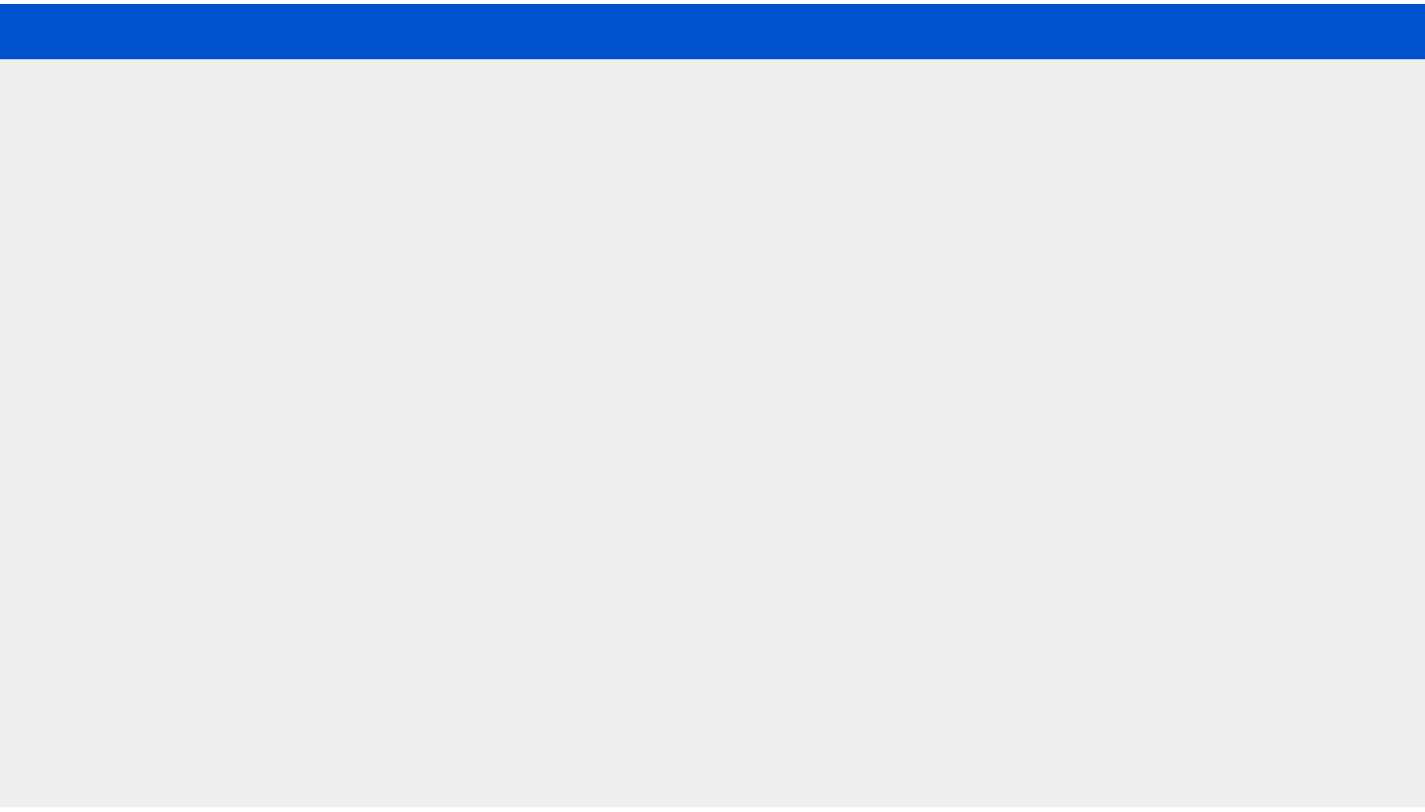 scroll, scrollTop: 0, scrollLeft: 0, axis: both 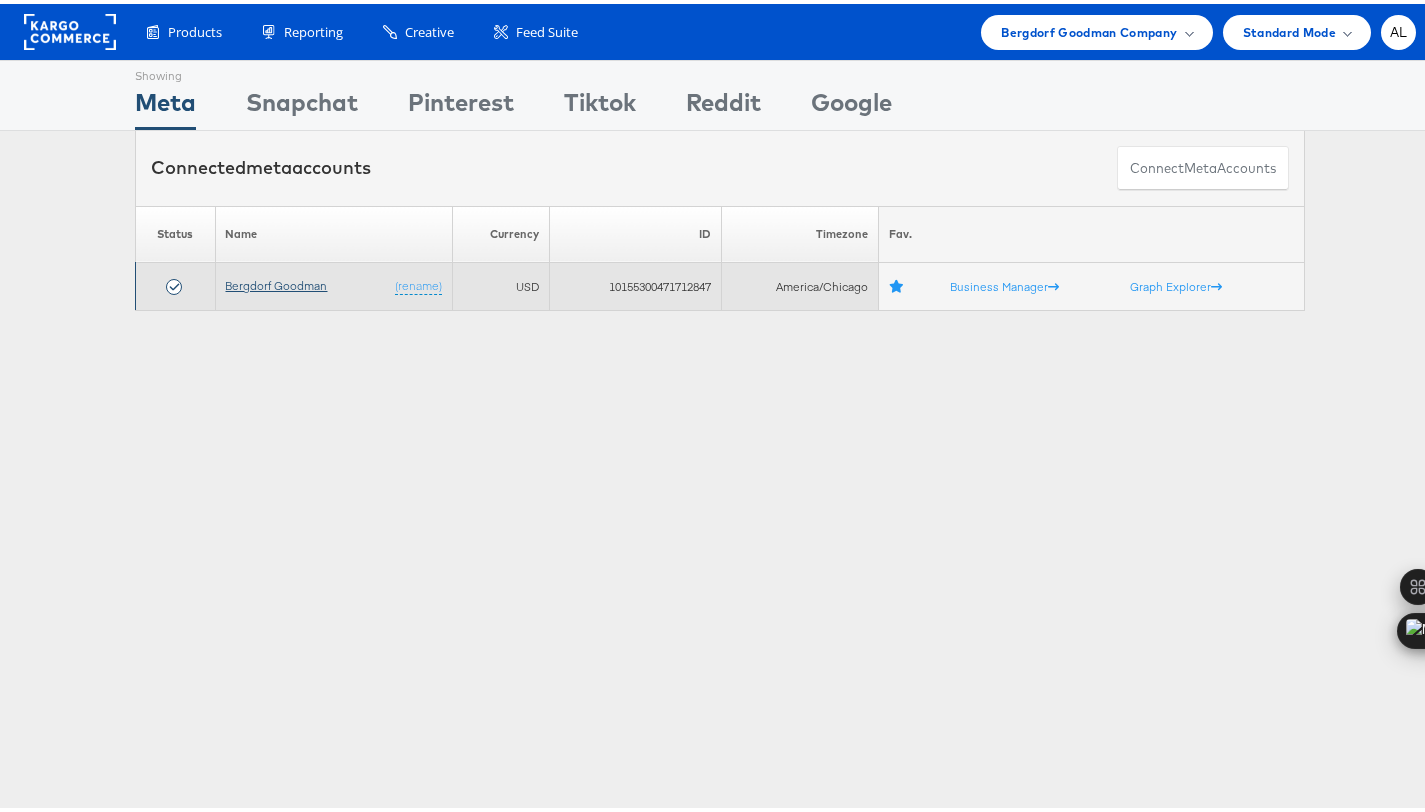 click on "Bergdorf Goodman" at bounding box center (277, 281) 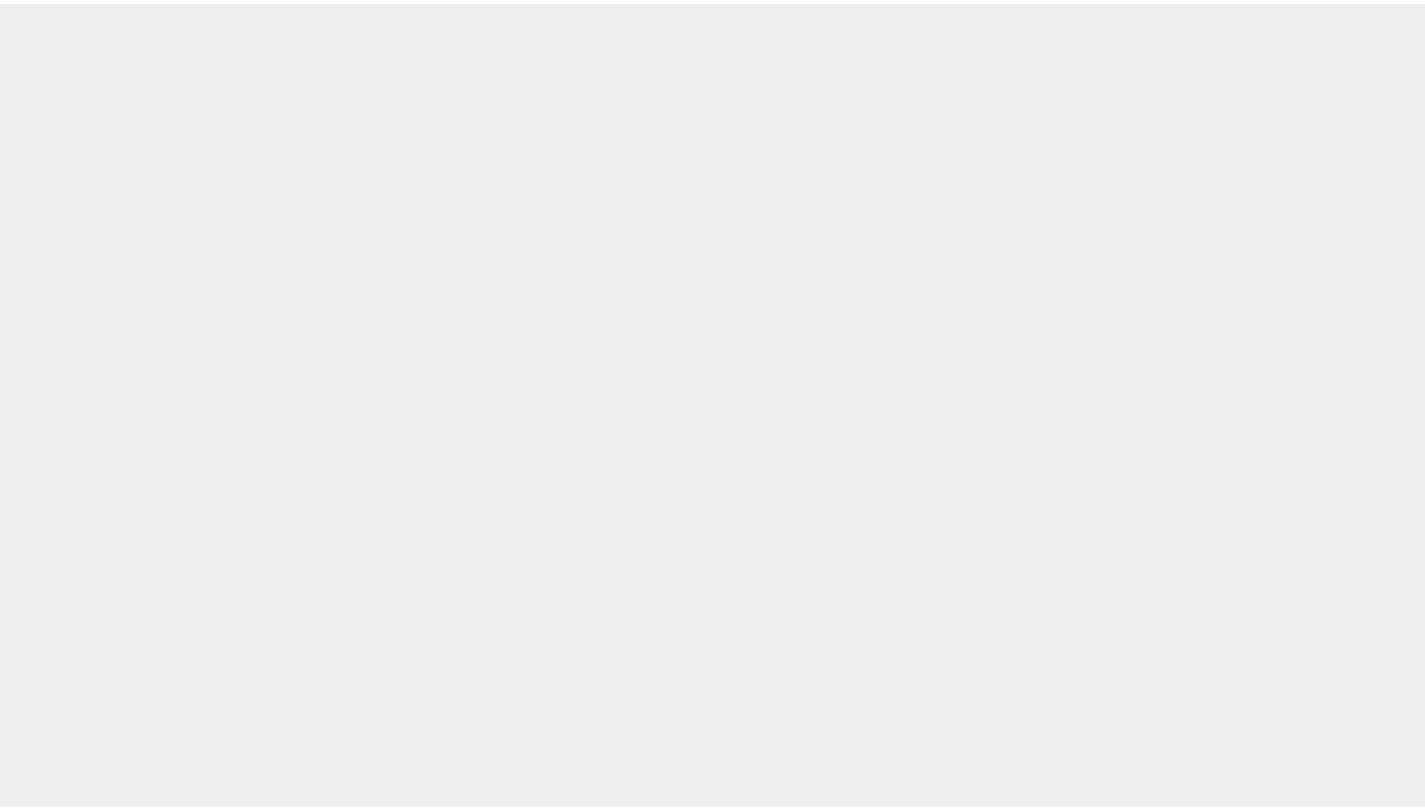 scroll, scrollTop: 0, scrollLeft: 0, axis: both 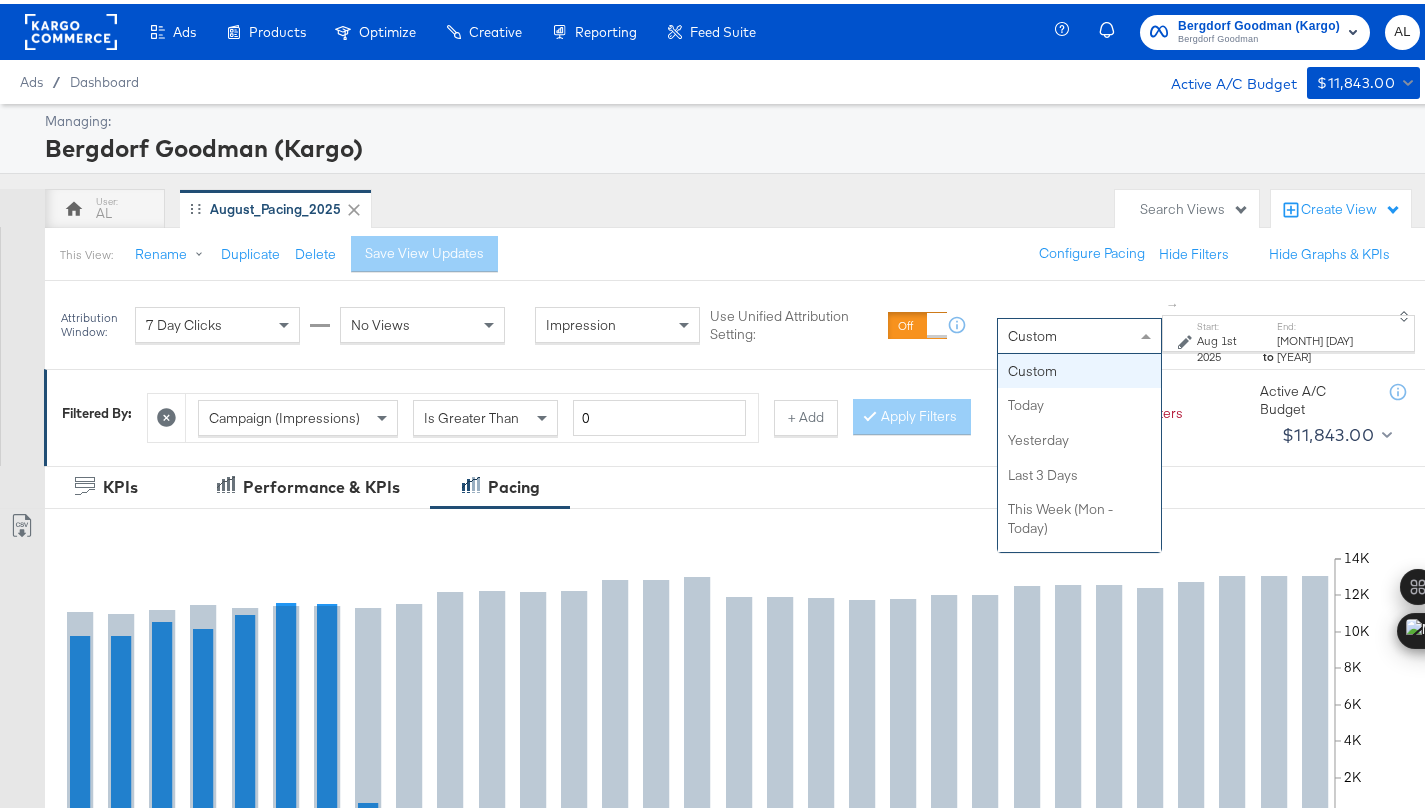 click on "Custom" at bounding box center [1079, 332] 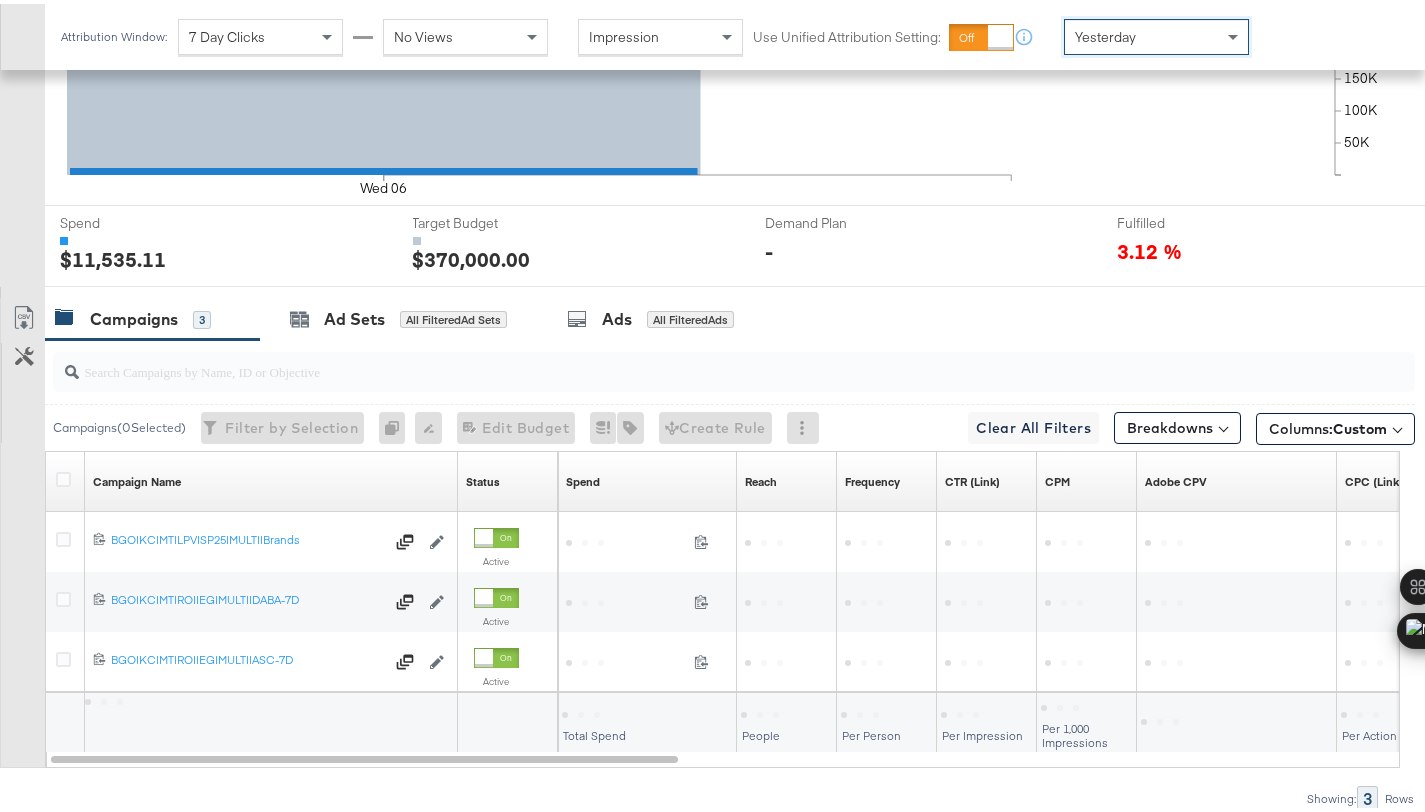 scroll, scrollTop: 639, scrollLeft: 0, axis: vertical 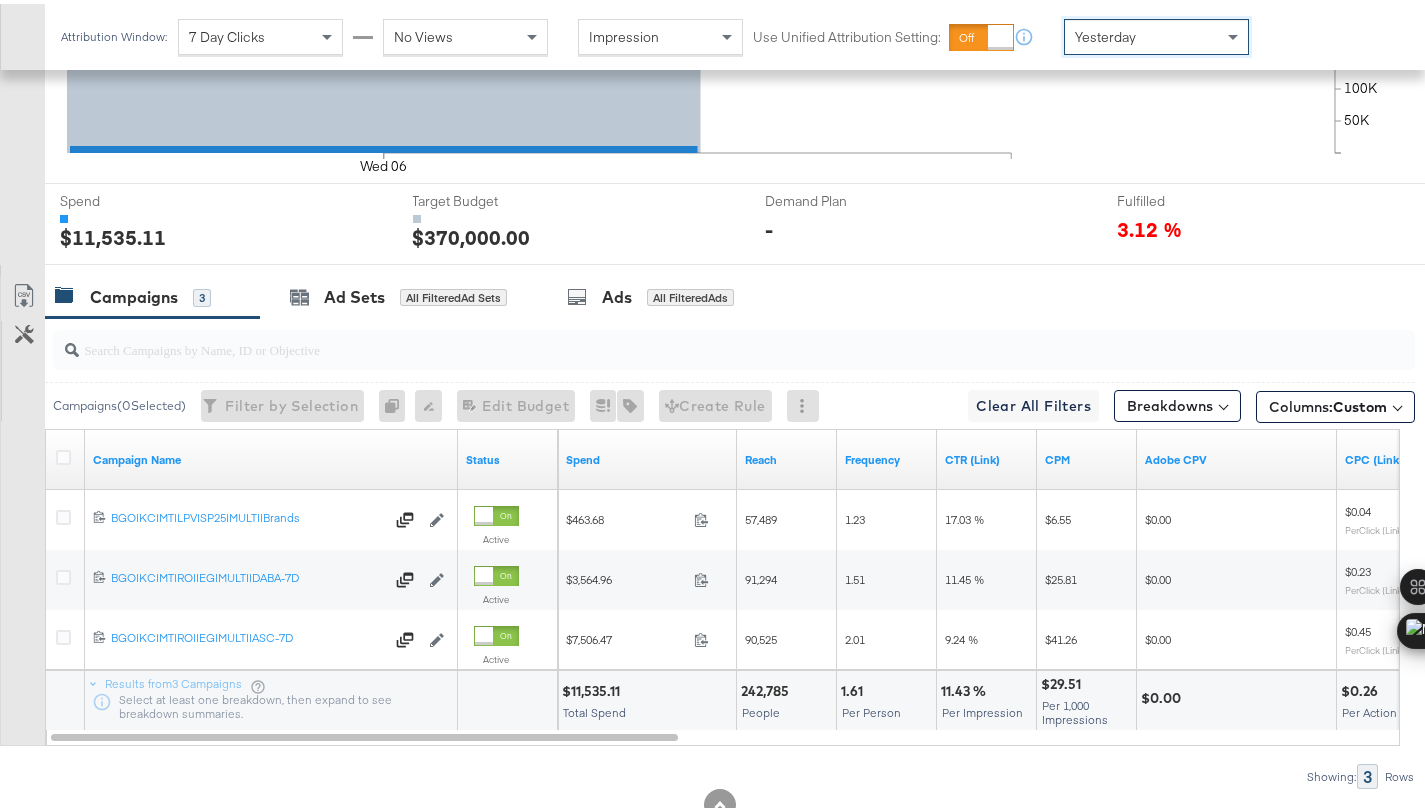 click on "$11,535.11" at bounding box center (594, 687) 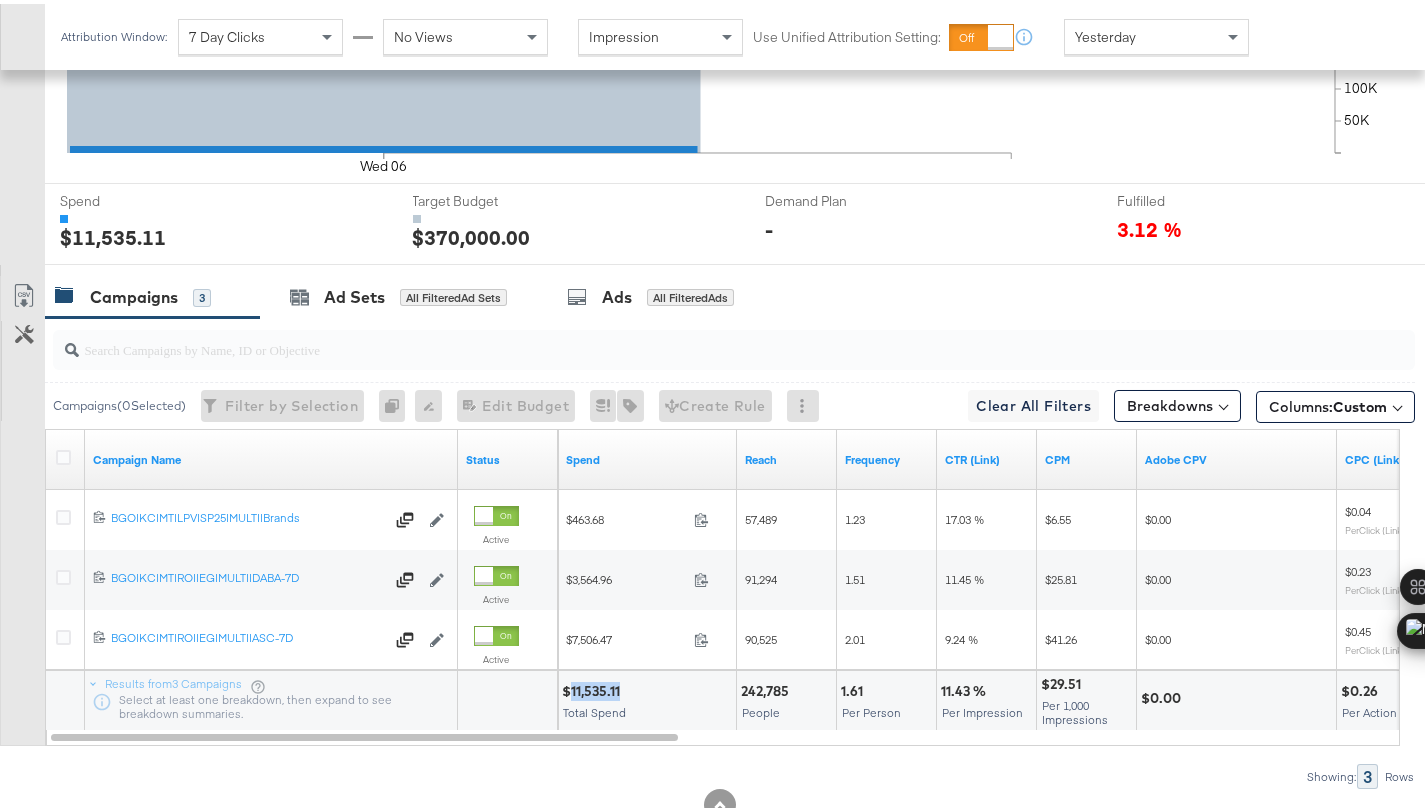 click on "$11,535.11" at bounding box center [594, 687] 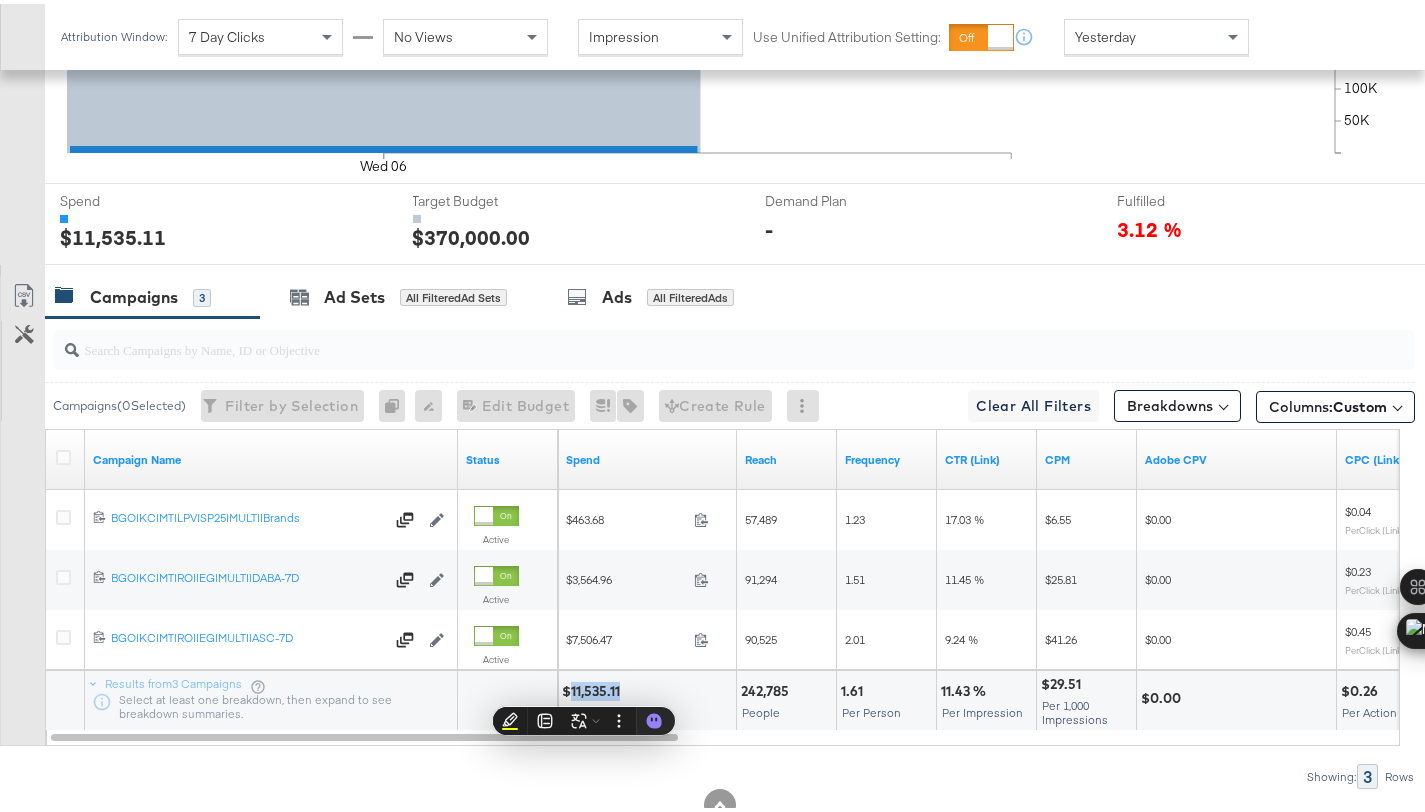 copy on "11,535.11" 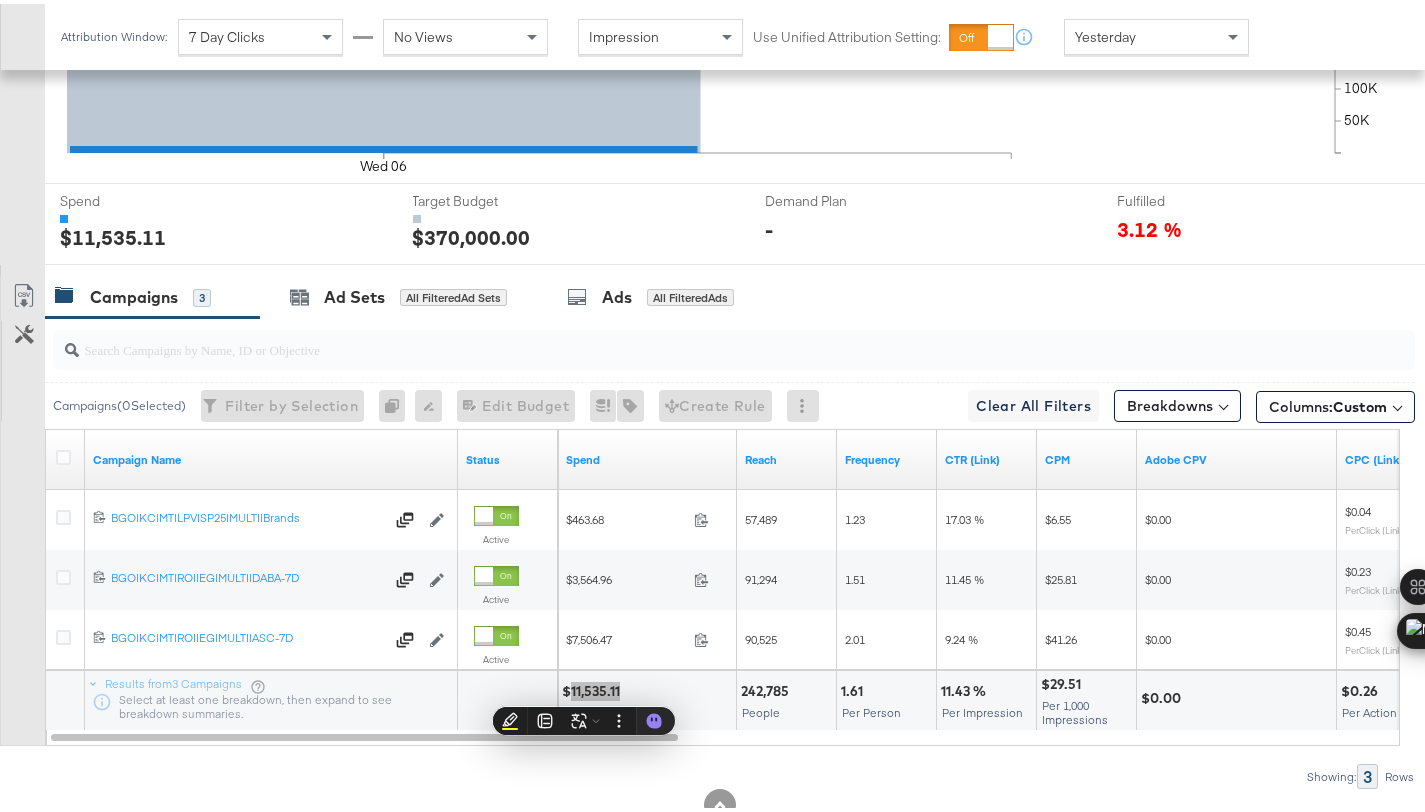 scroll, scrollTop: 0, scrollLeft: 0, axis: both 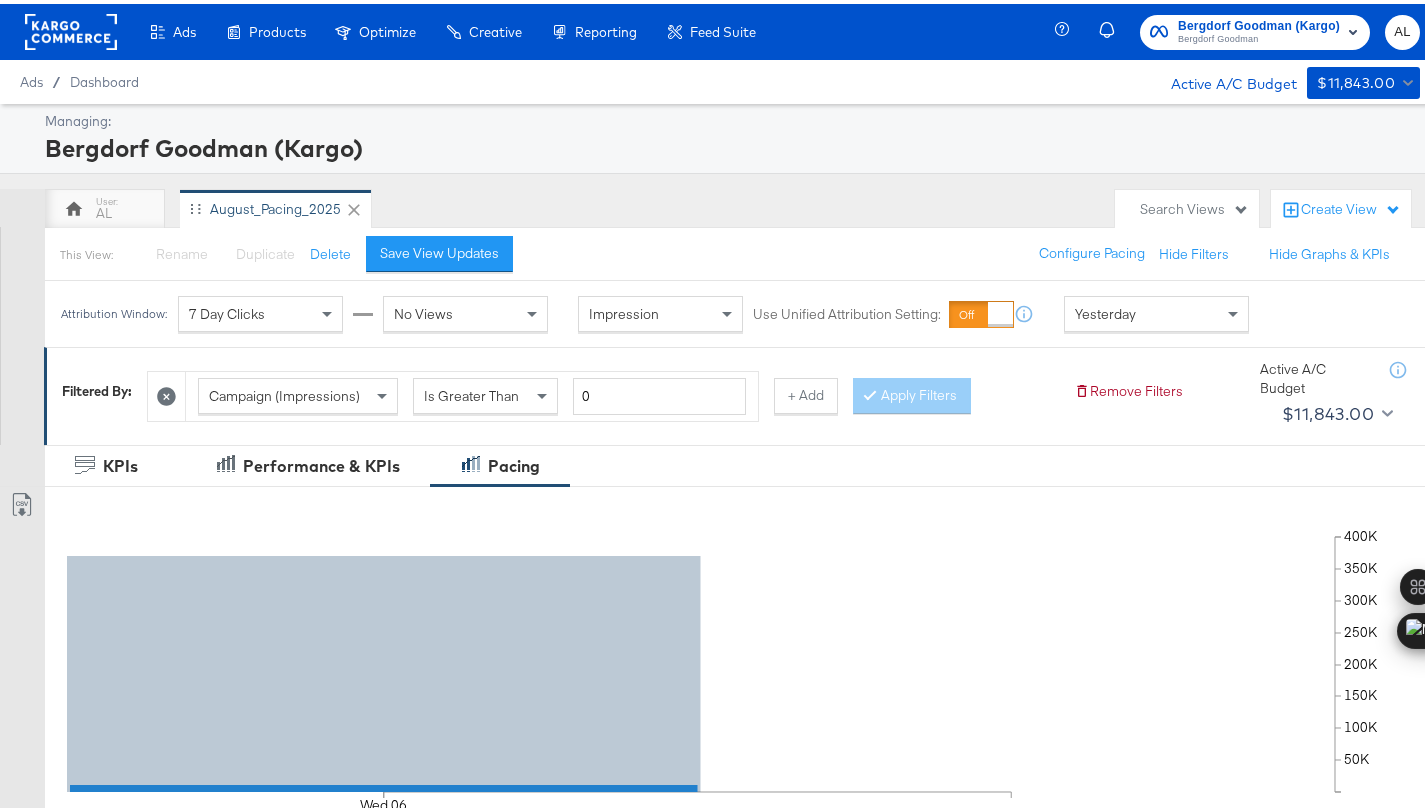 click 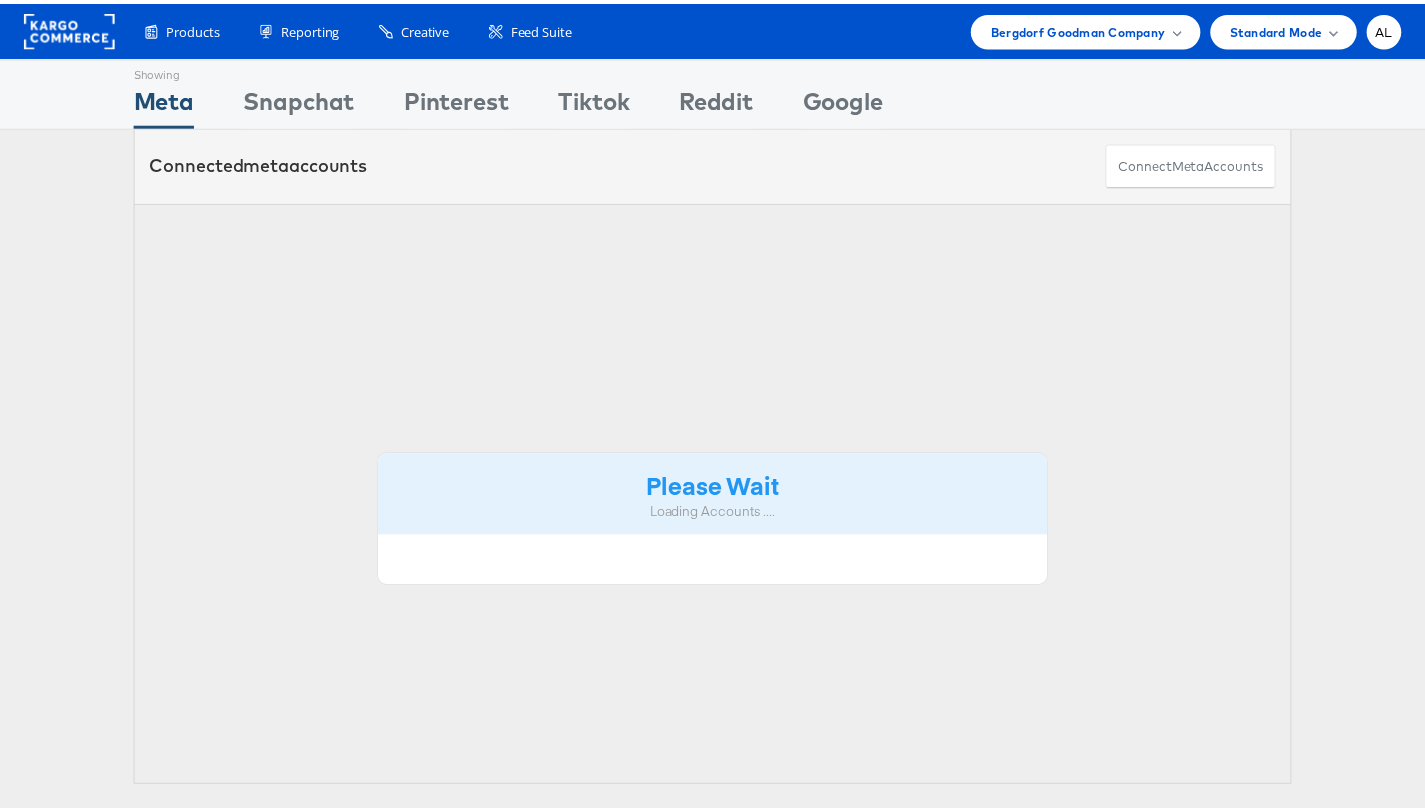 scroll, scrollTop: 0, scrollLeft: 0, axis: both 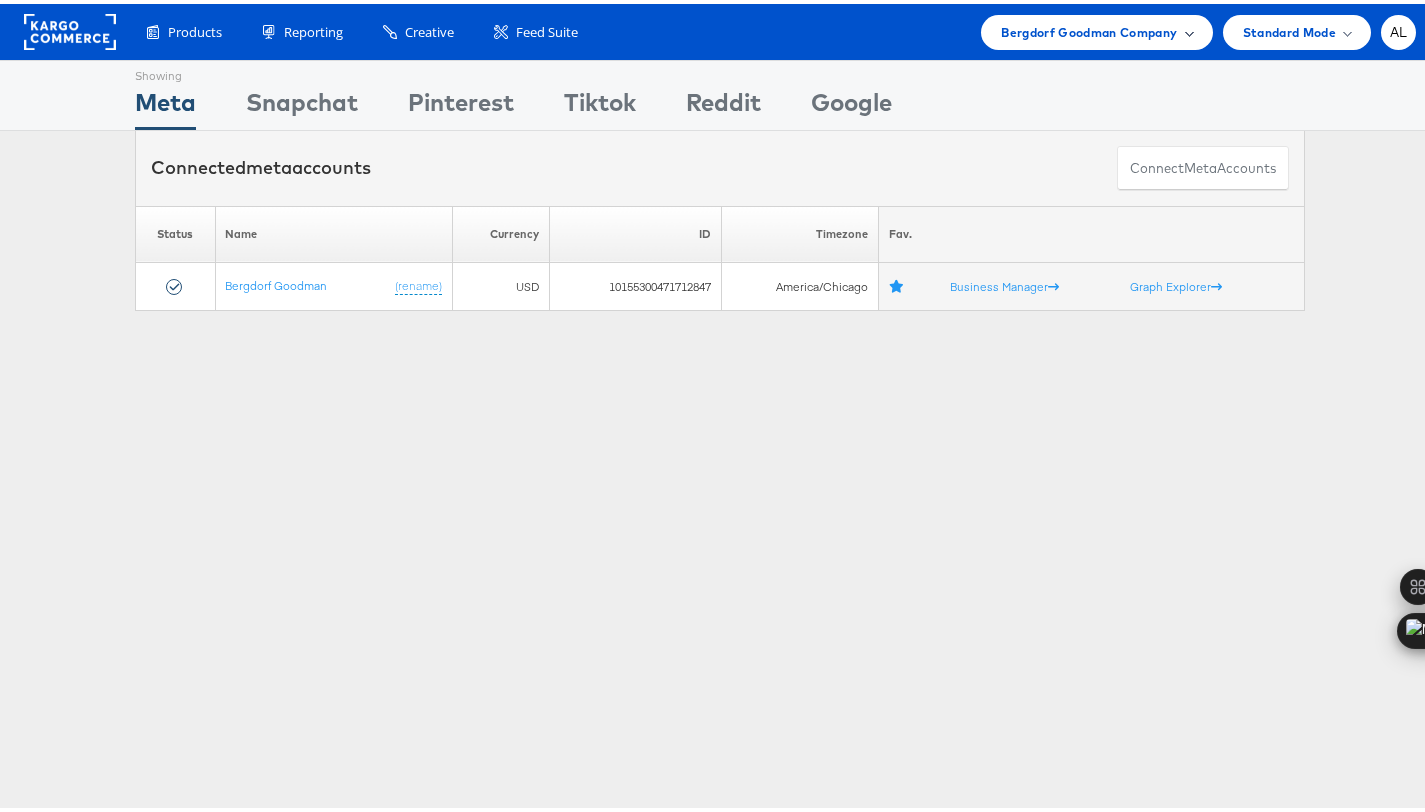 click on "Bergdorf Goodman Company" at bounding box center [1096, 28] 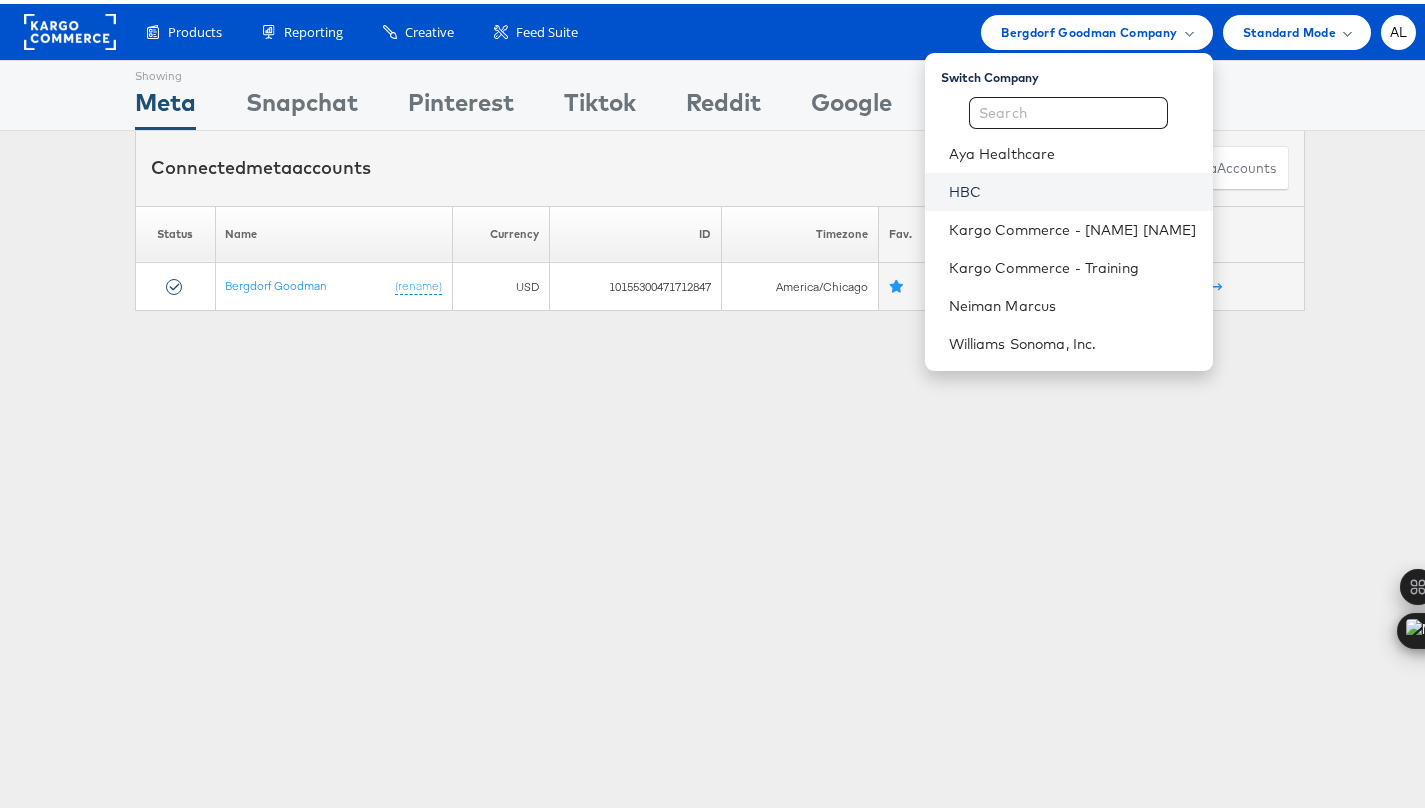 click on "HBC" at bounding box center [1073, 188] 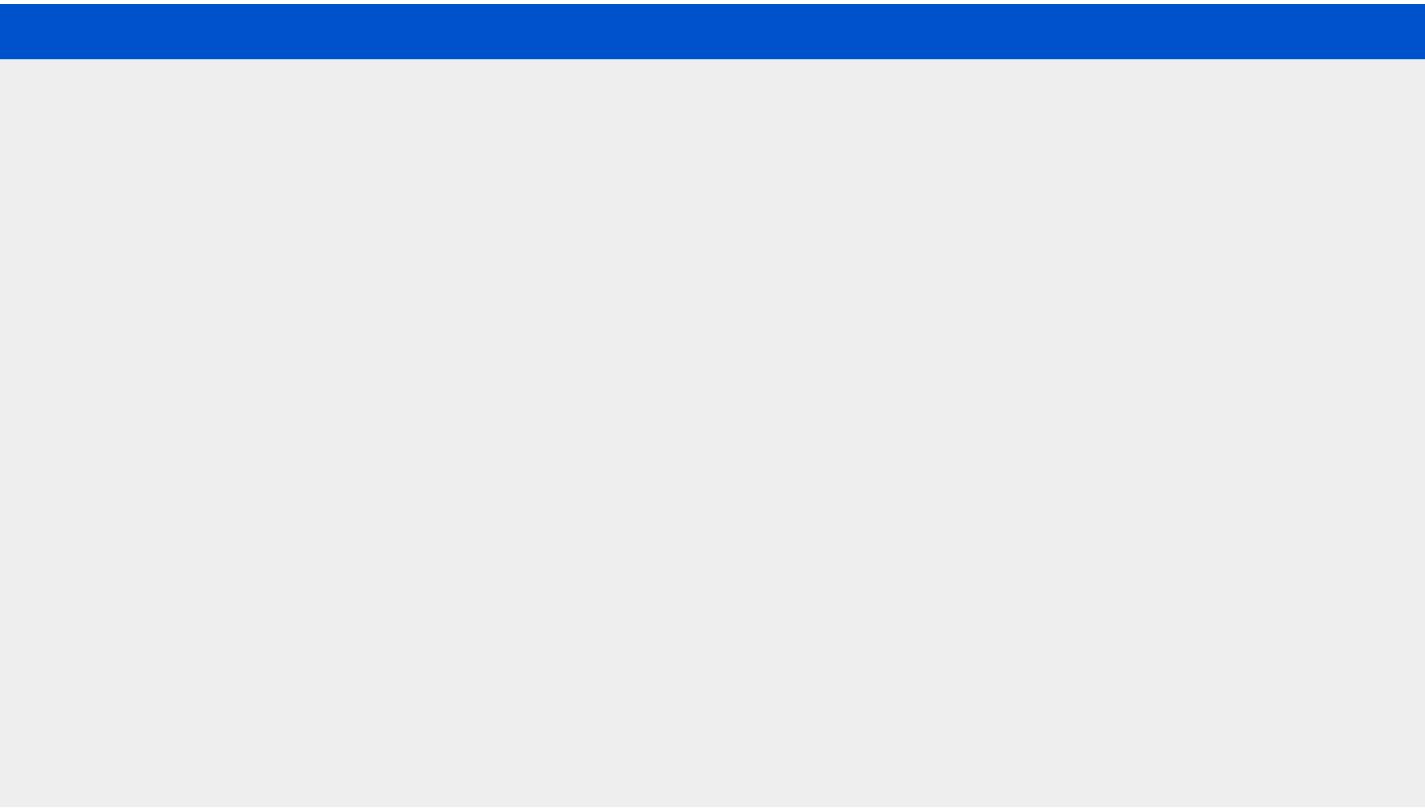 scroll, scrollTop: 0, scrollLeft: 0, axis: both 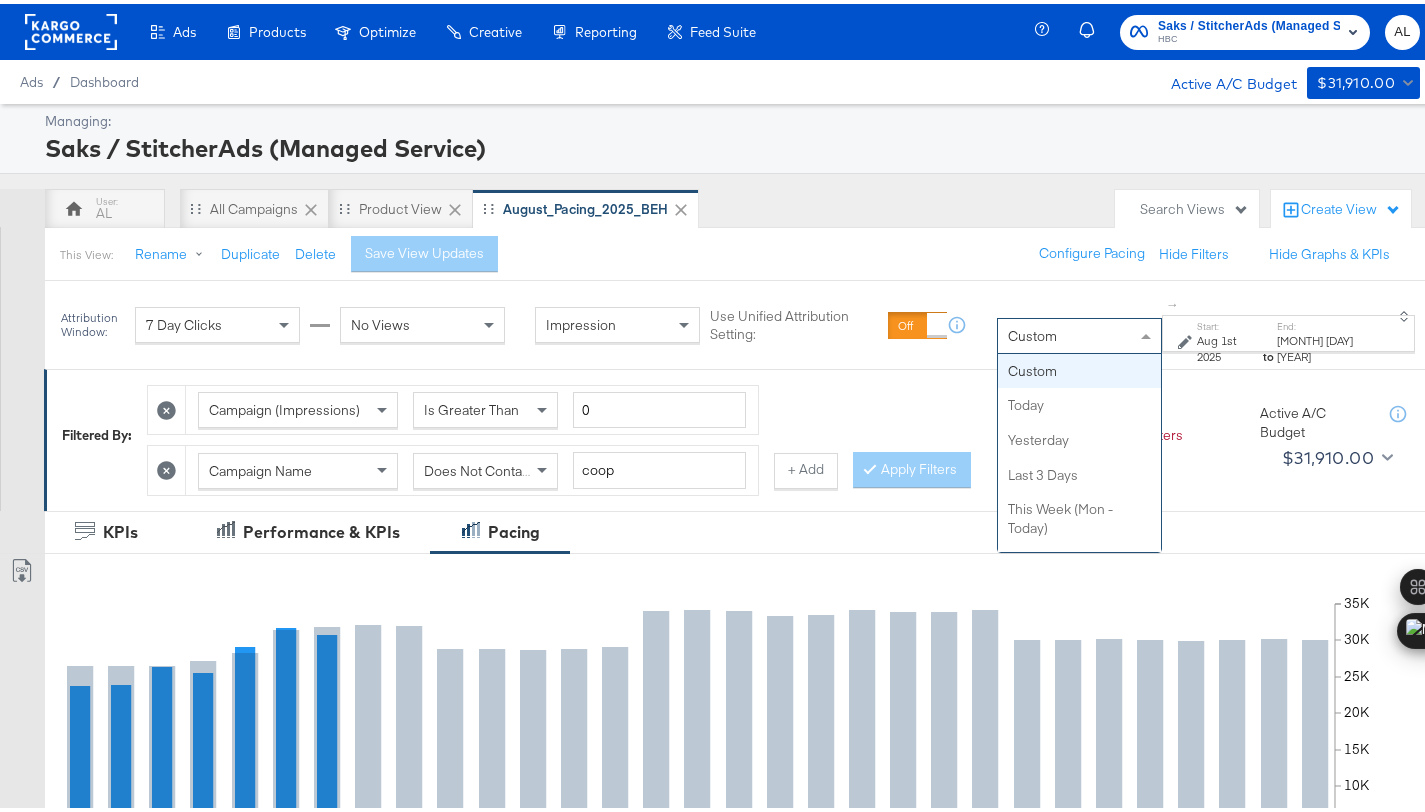 click on "Custom" at bounding box center [1079, 332] 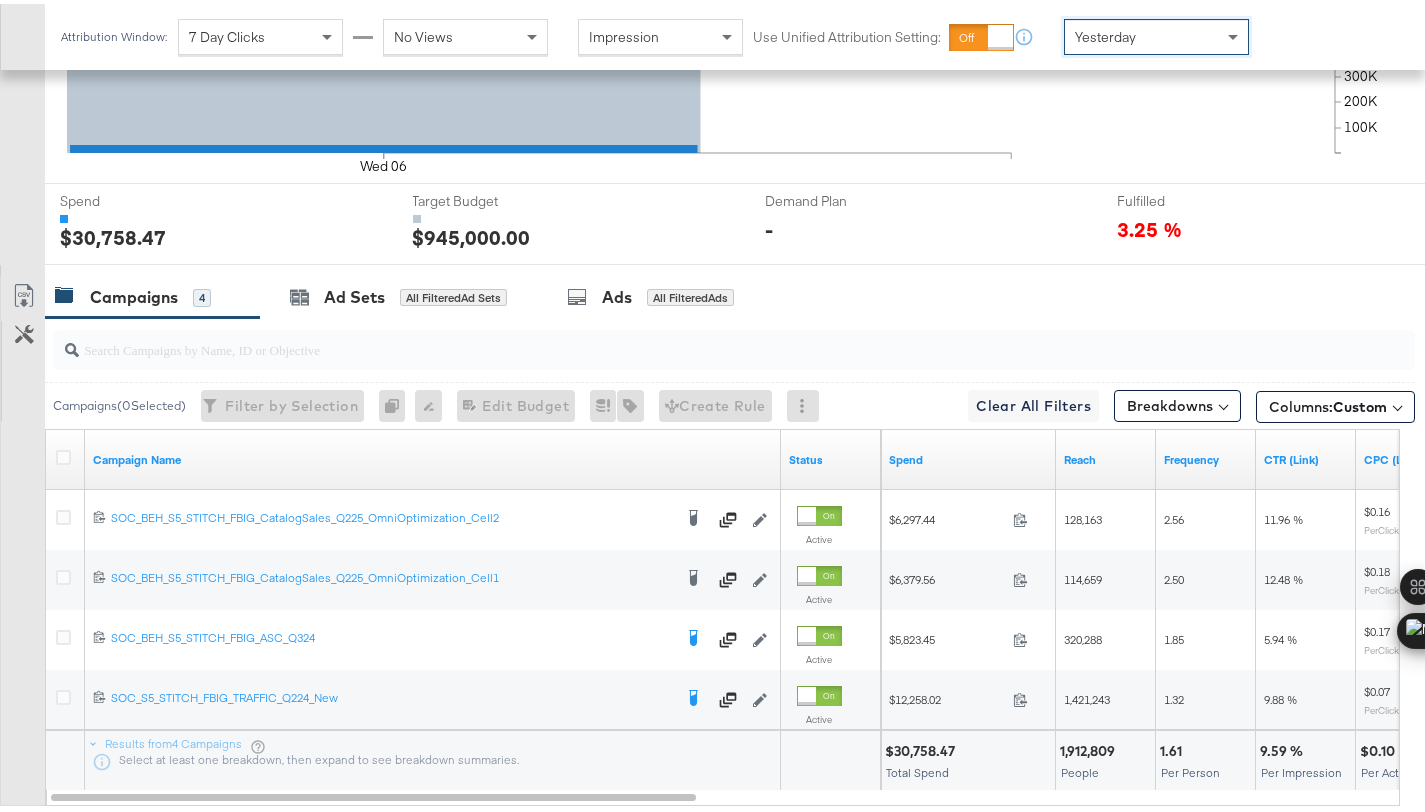 scroll, scrollTop: 804, scrollLeft: 0, axis: vertical 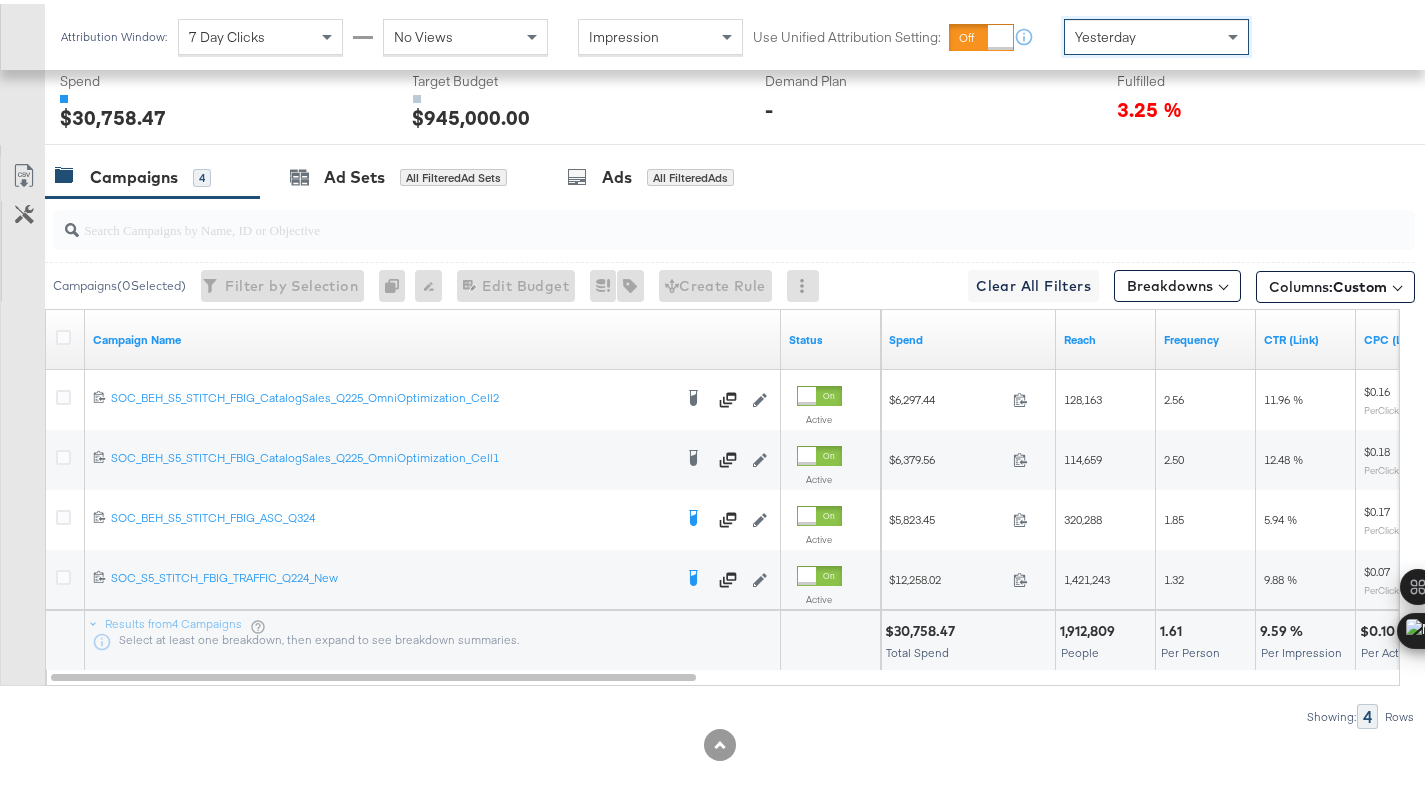 click on "$30,758.47" at bounding box center [923, 627] 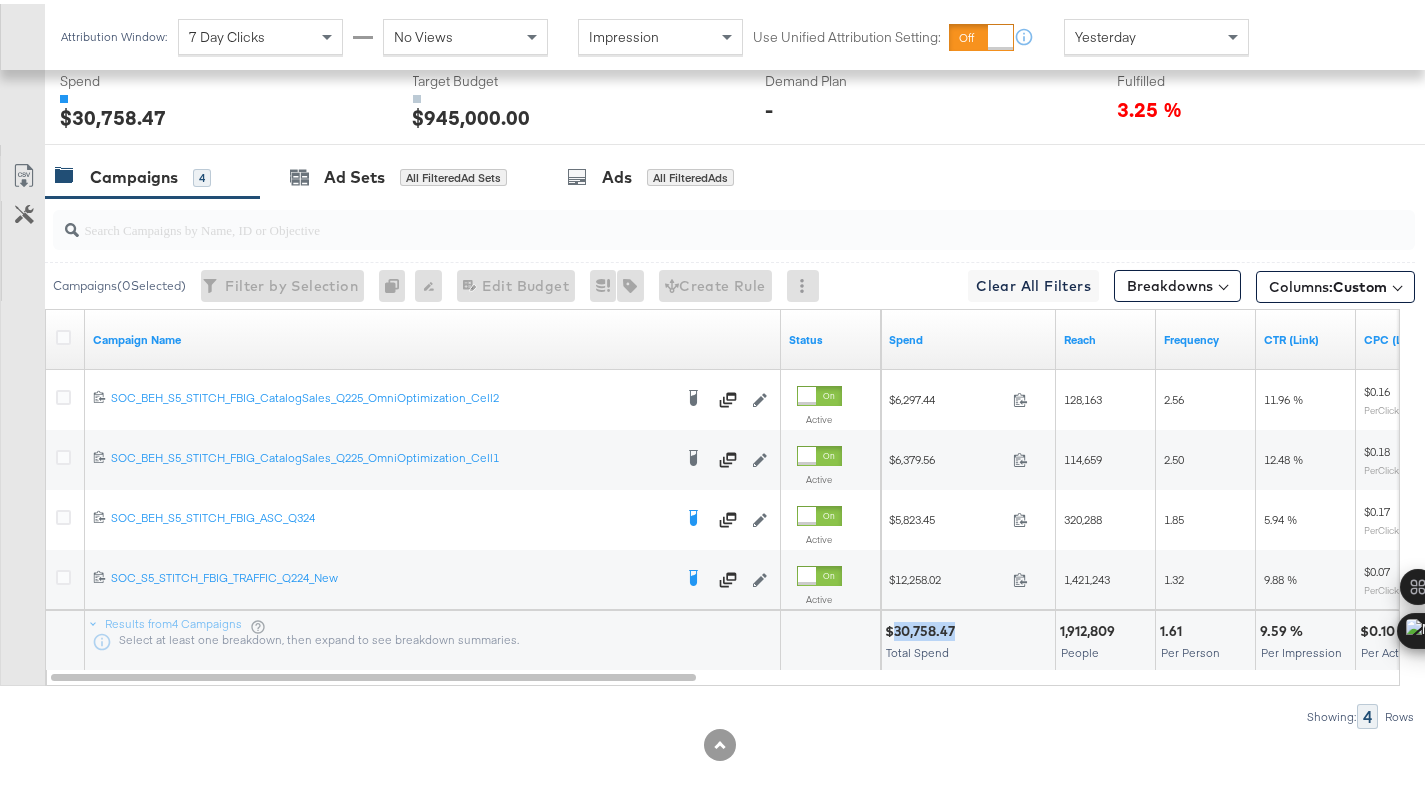 click on "$30,758.47" at bounding box center (923, 627) 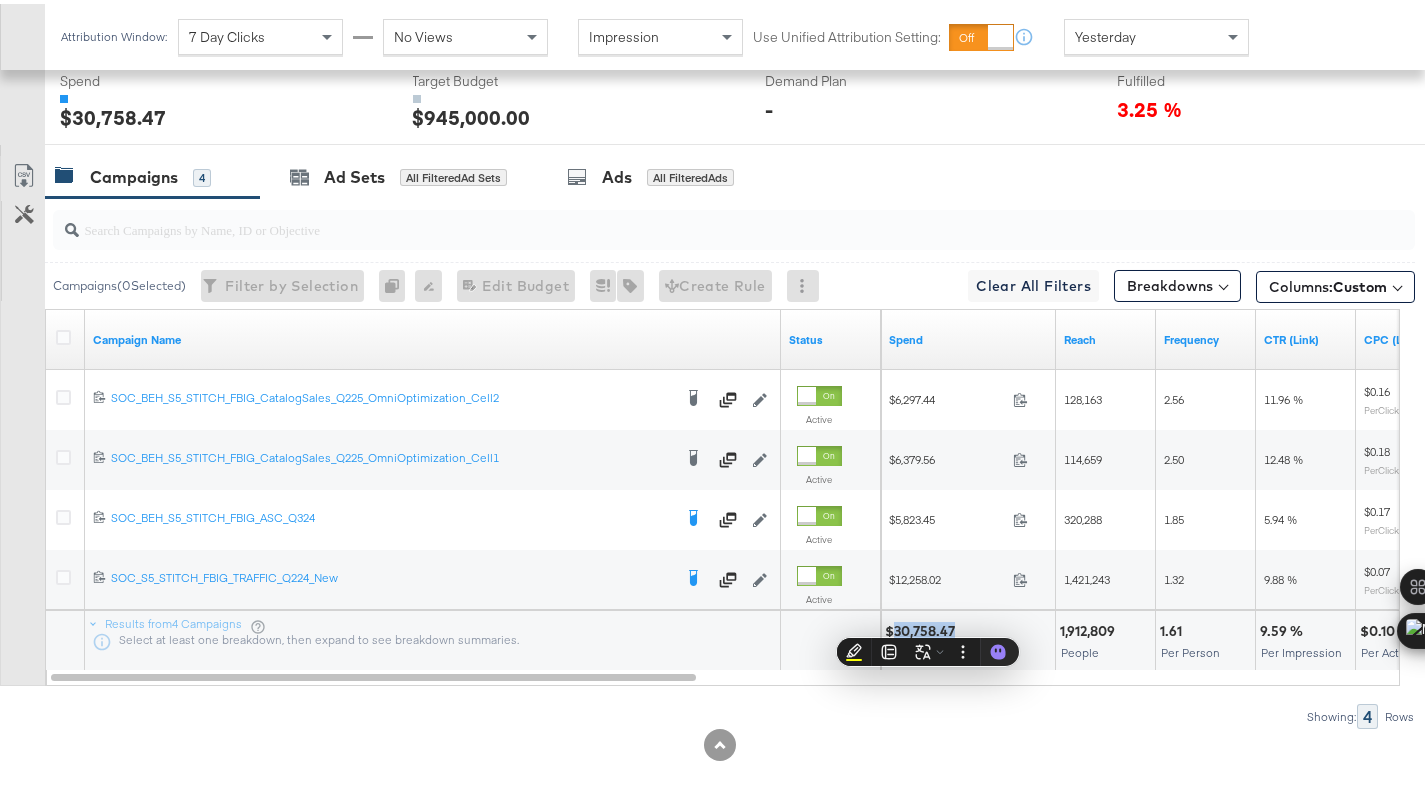 copy on "30,758.47" 